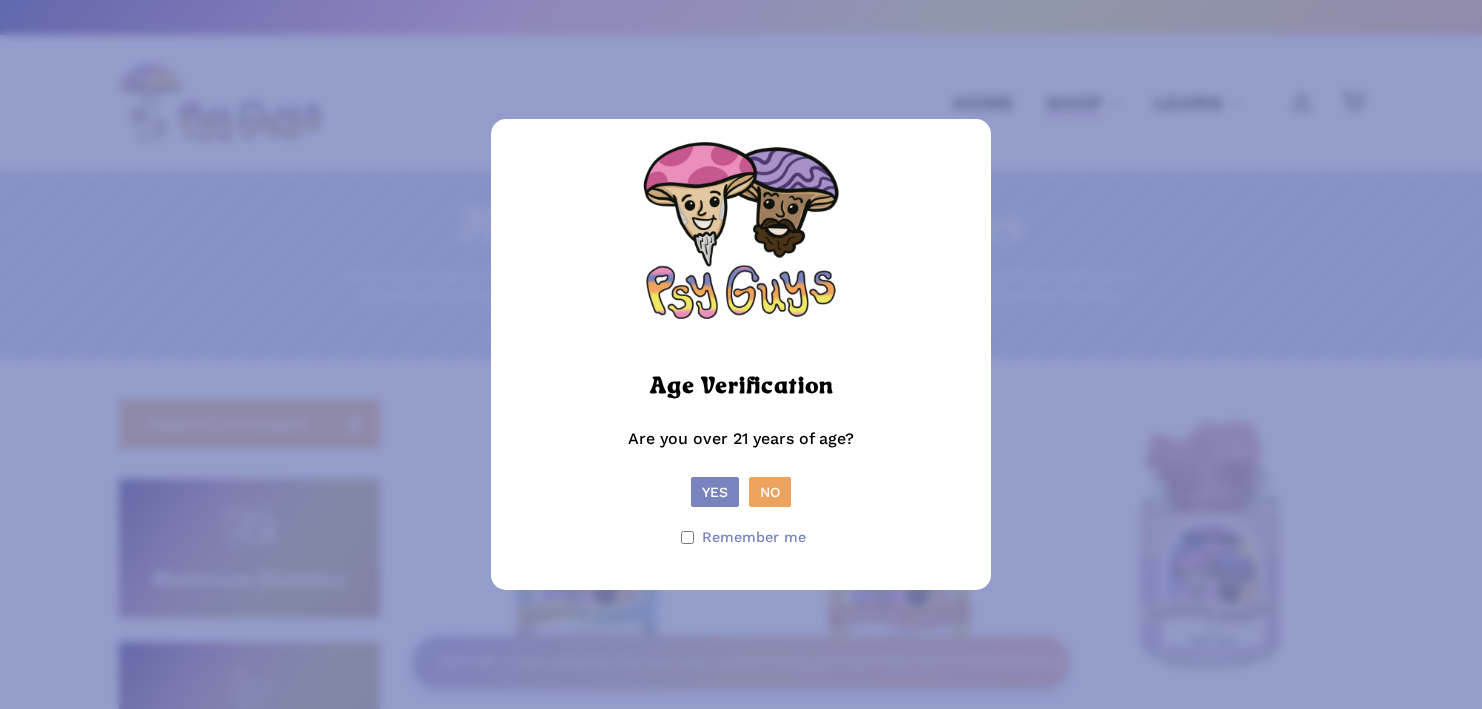 scroll, scrollTop: 0, scrollLeft: 0, axis: both 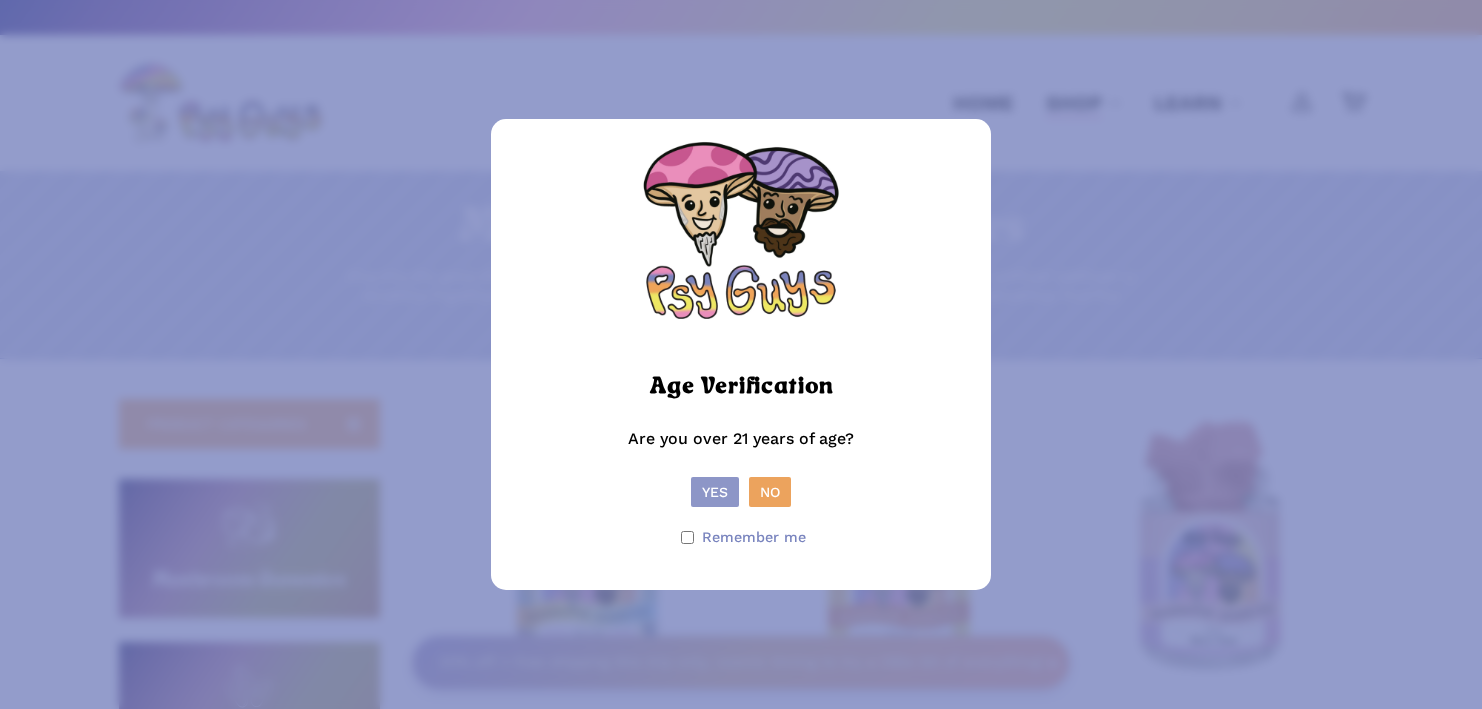 click on "Yes" at bounding box center [715, 492] 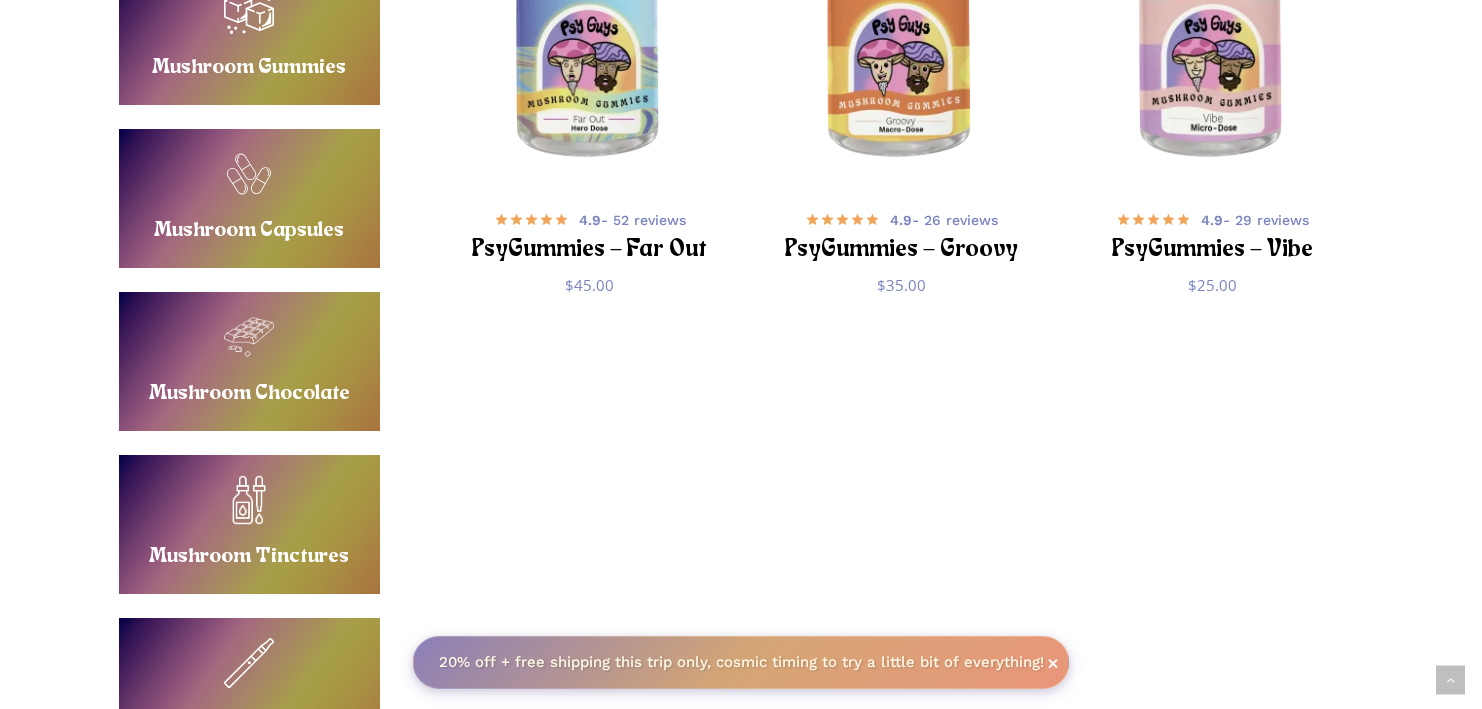 scroll, scrollTop: 504, scrollLeft: 0, axis: vertical 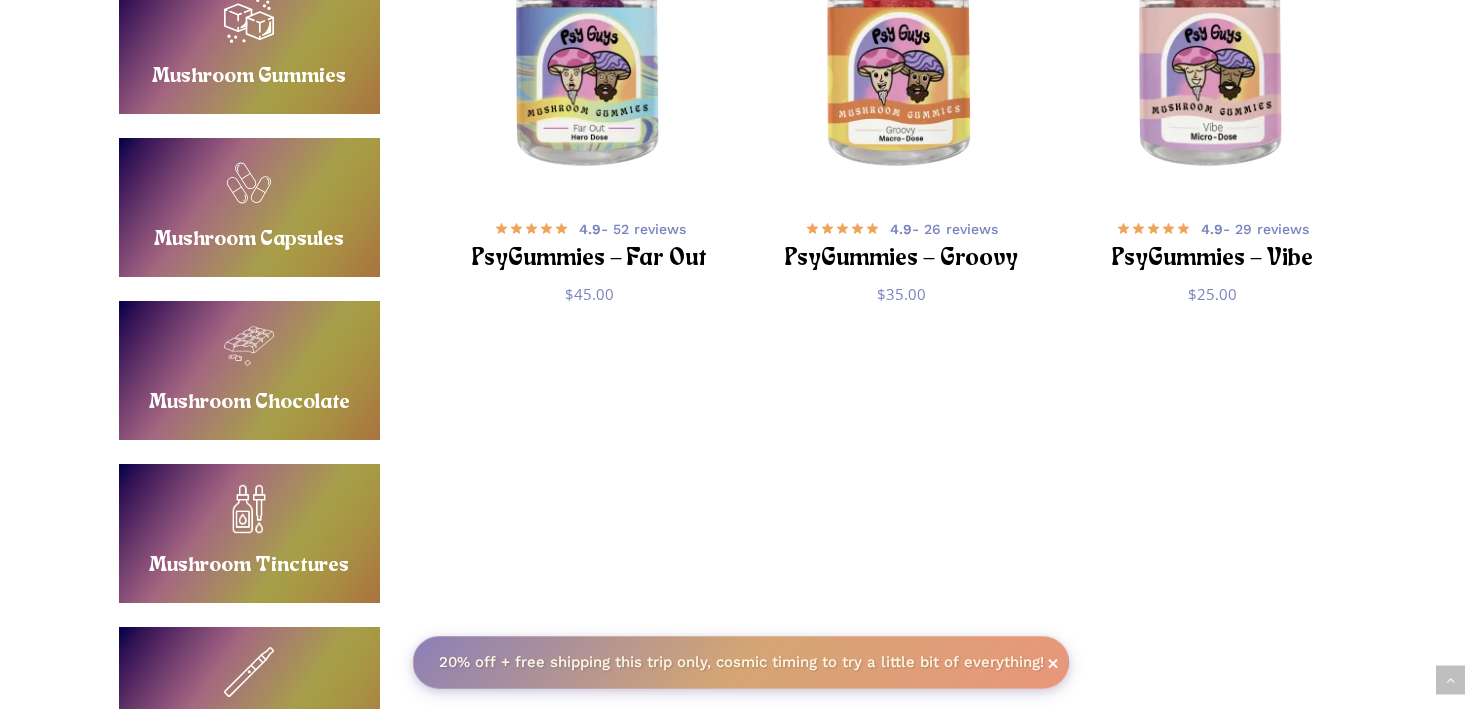click on "Buy Mushroom Chocolate" at bounding box center [249, 370] 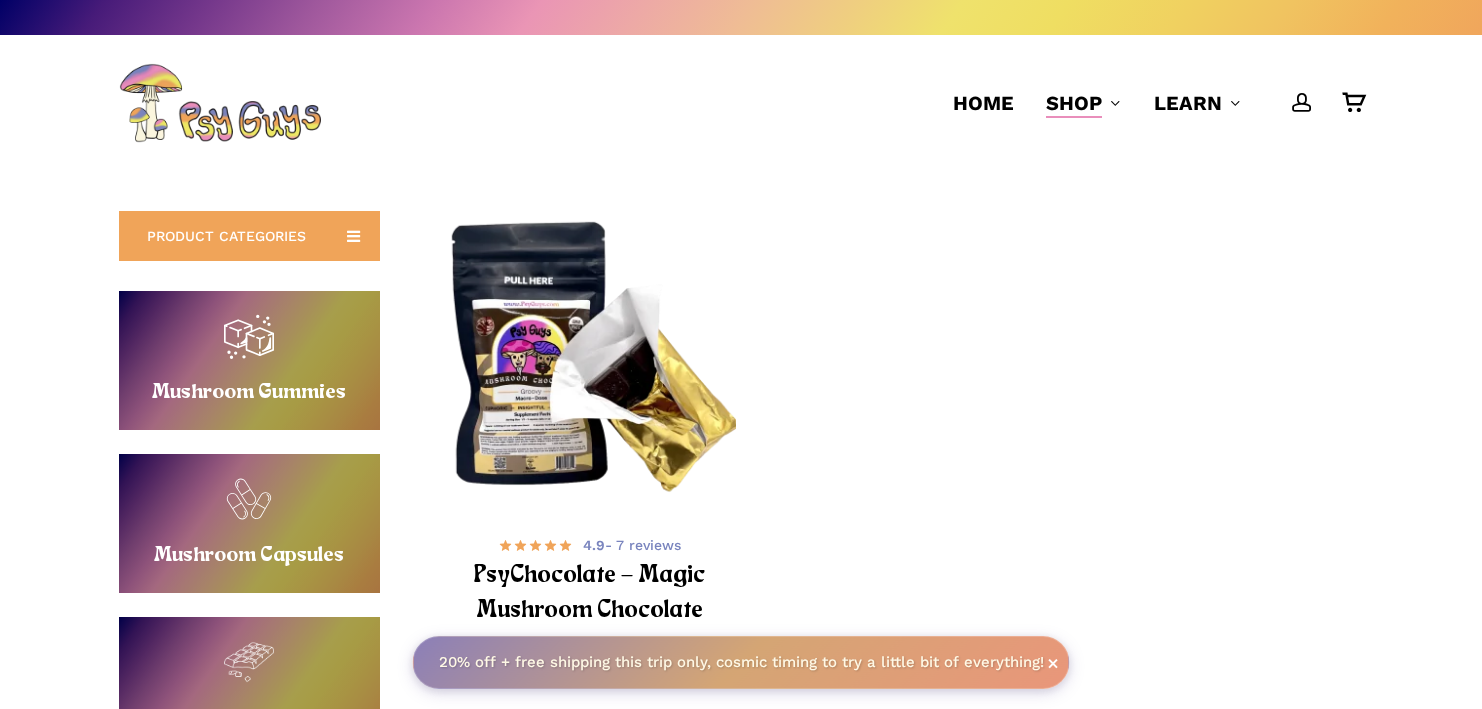 scroll, scrollTop: 0, scrollLeft: 0, axis: both 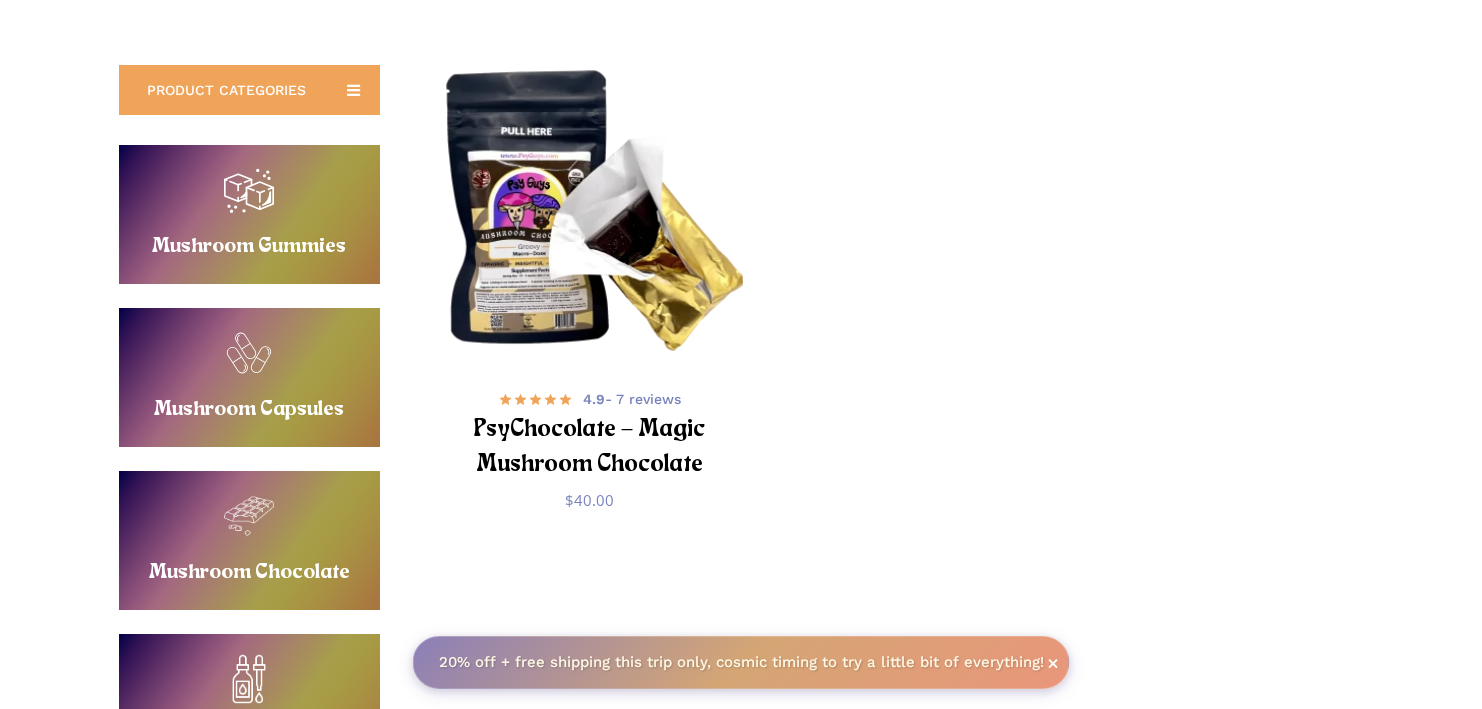 click at bounding box center (590, 215) 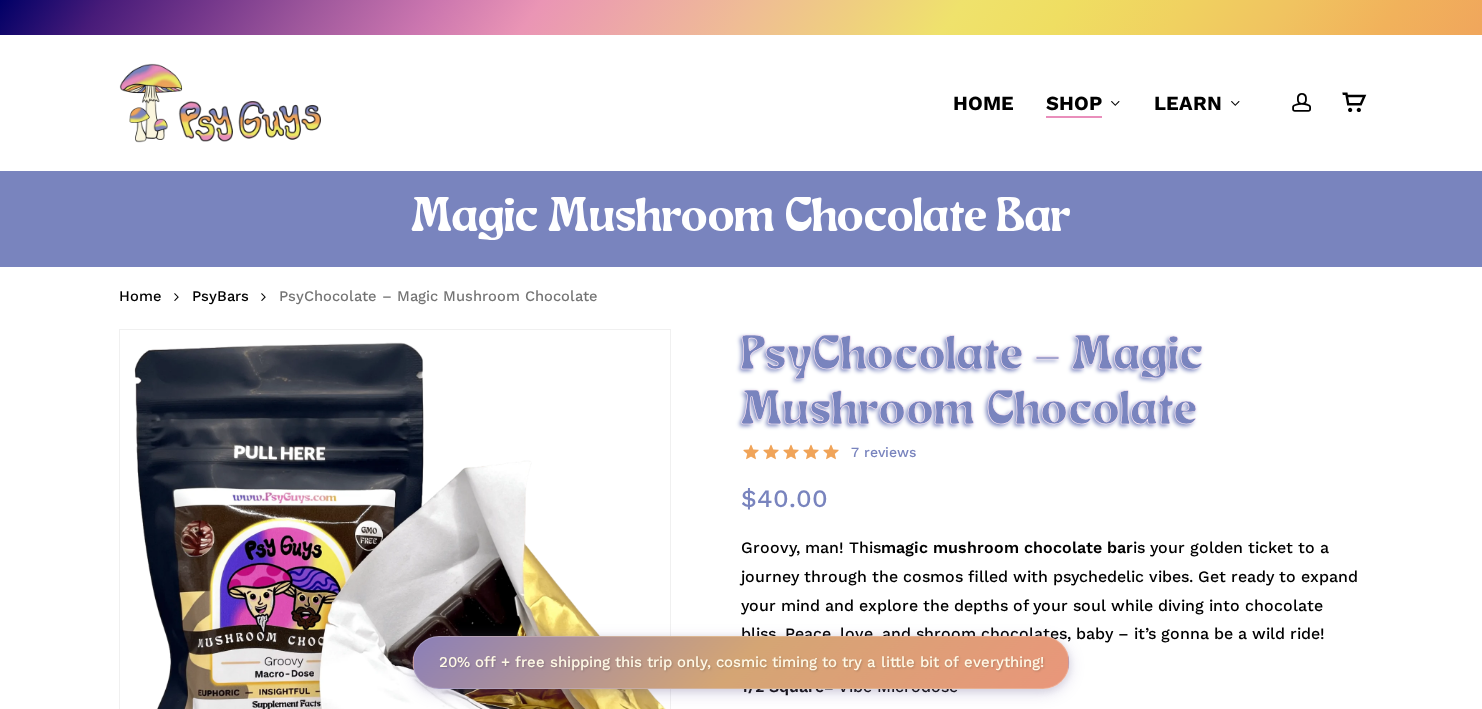 scroll, scrollTop: 0, scrollLeft: 0, axis: both 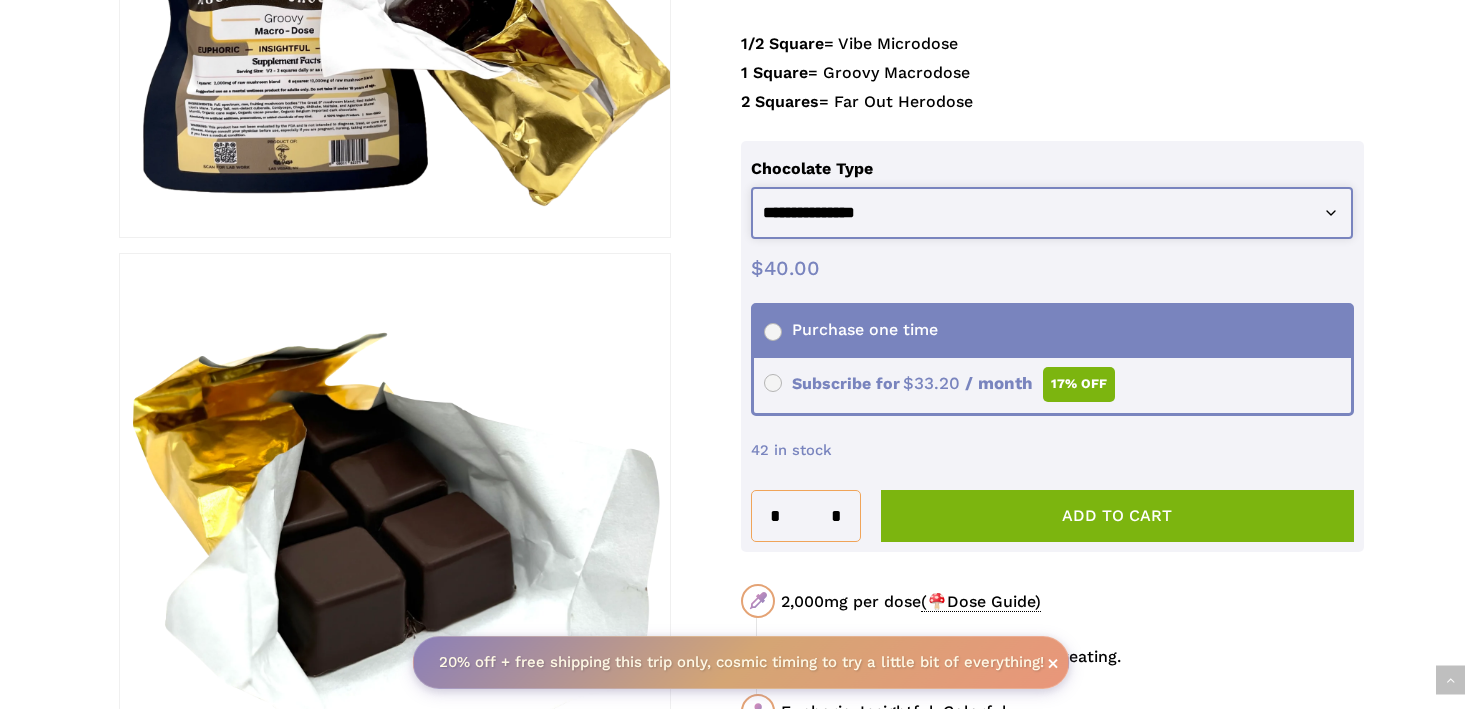 click on "**********" 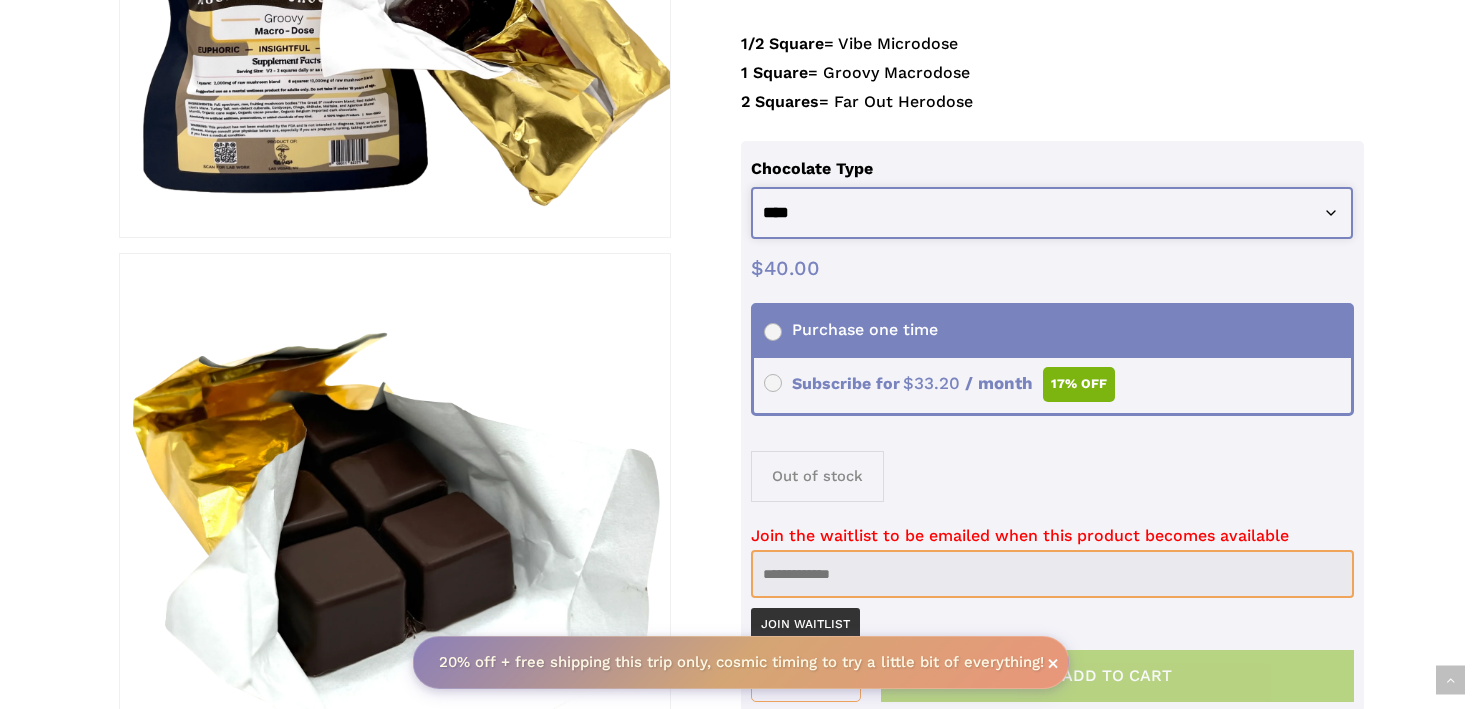 click on "**********" 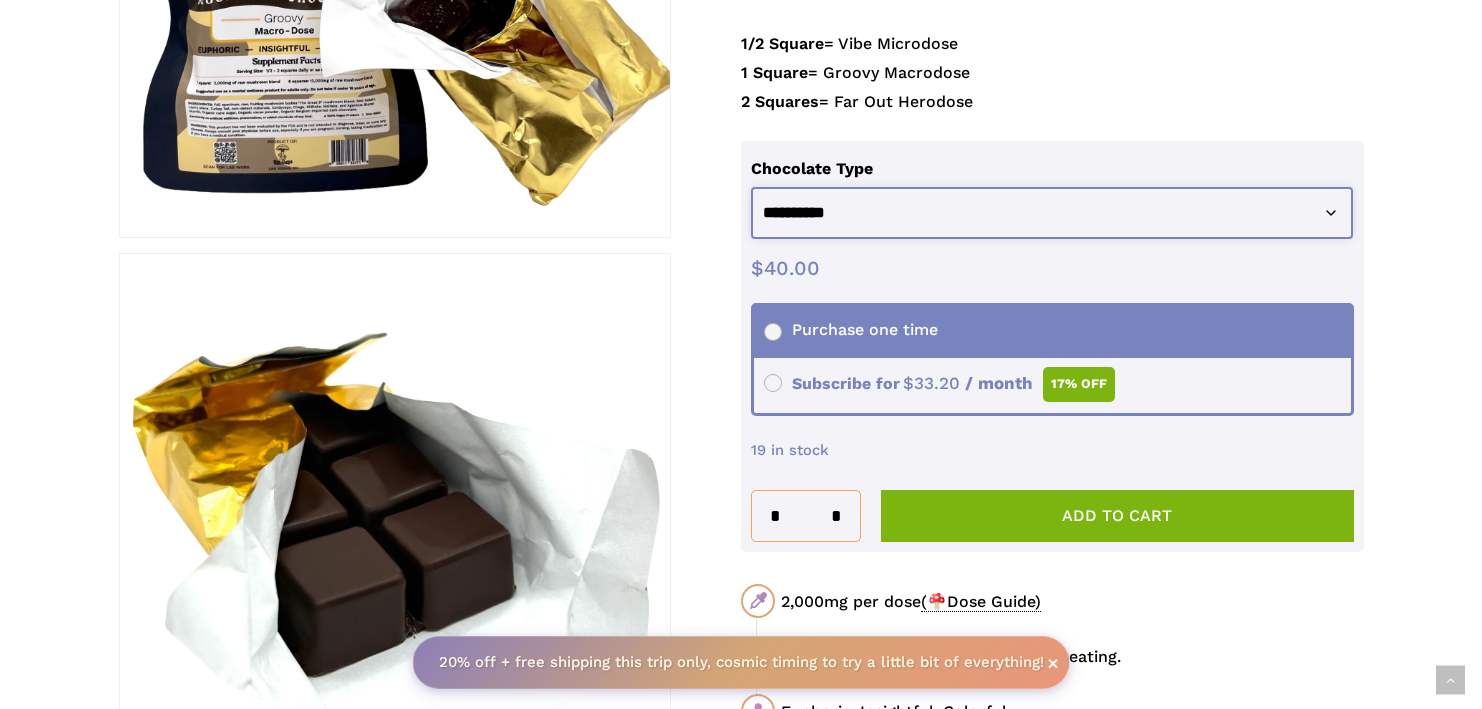 click on "**********" 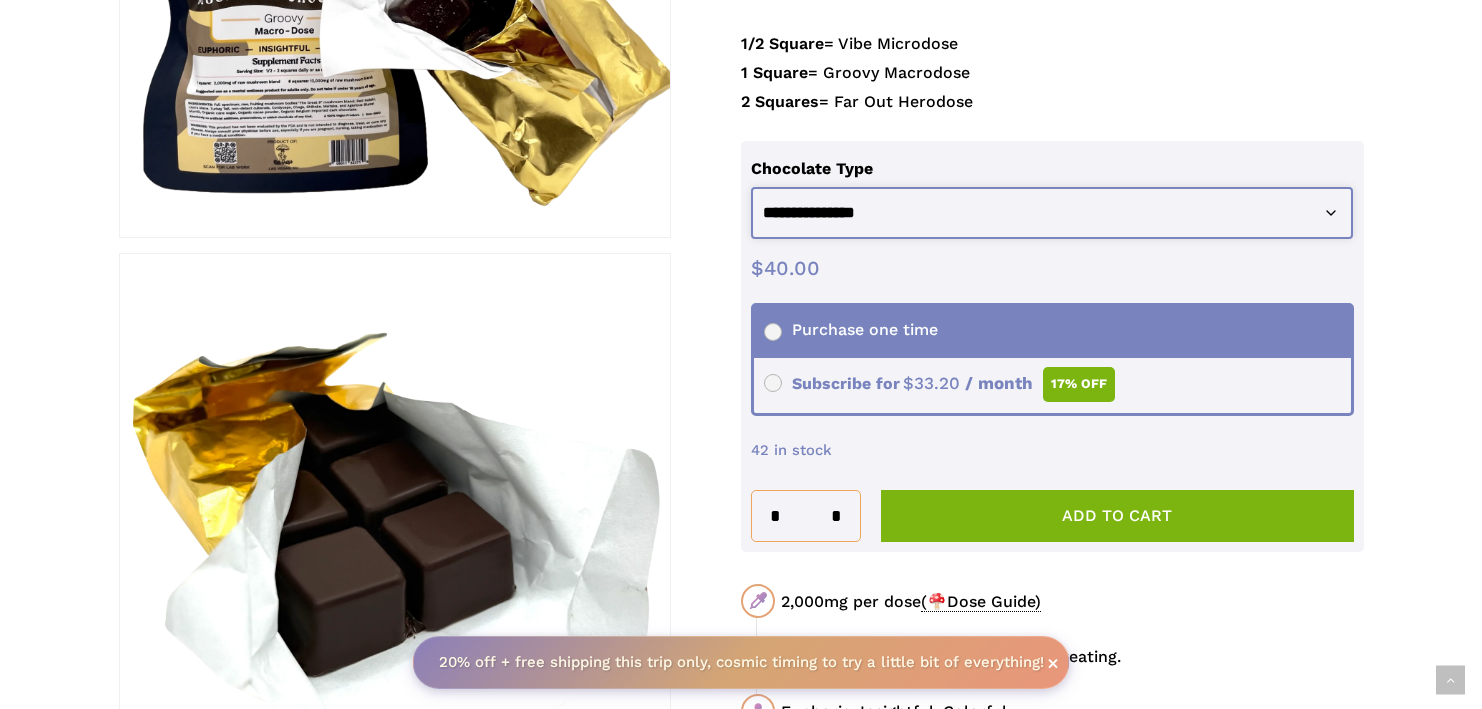 click on "**********" 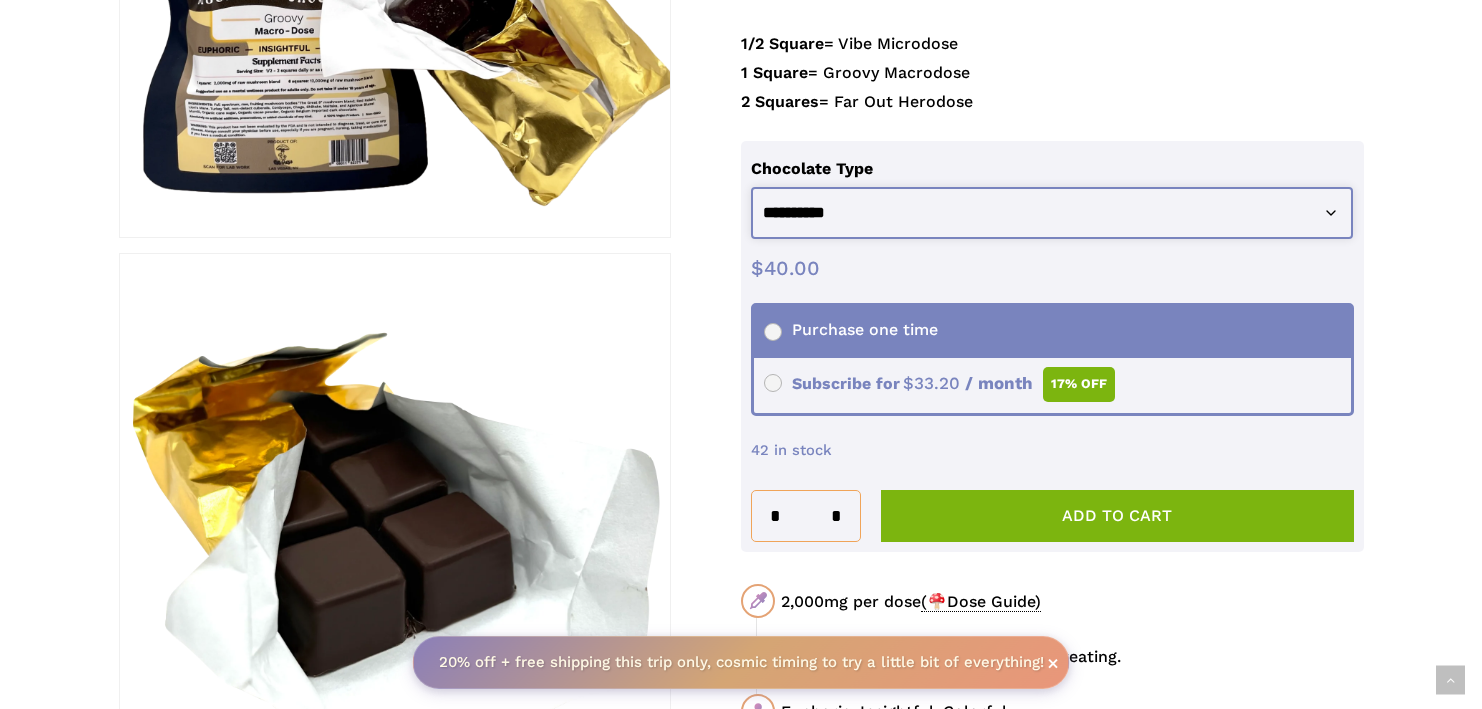 select on "**********" 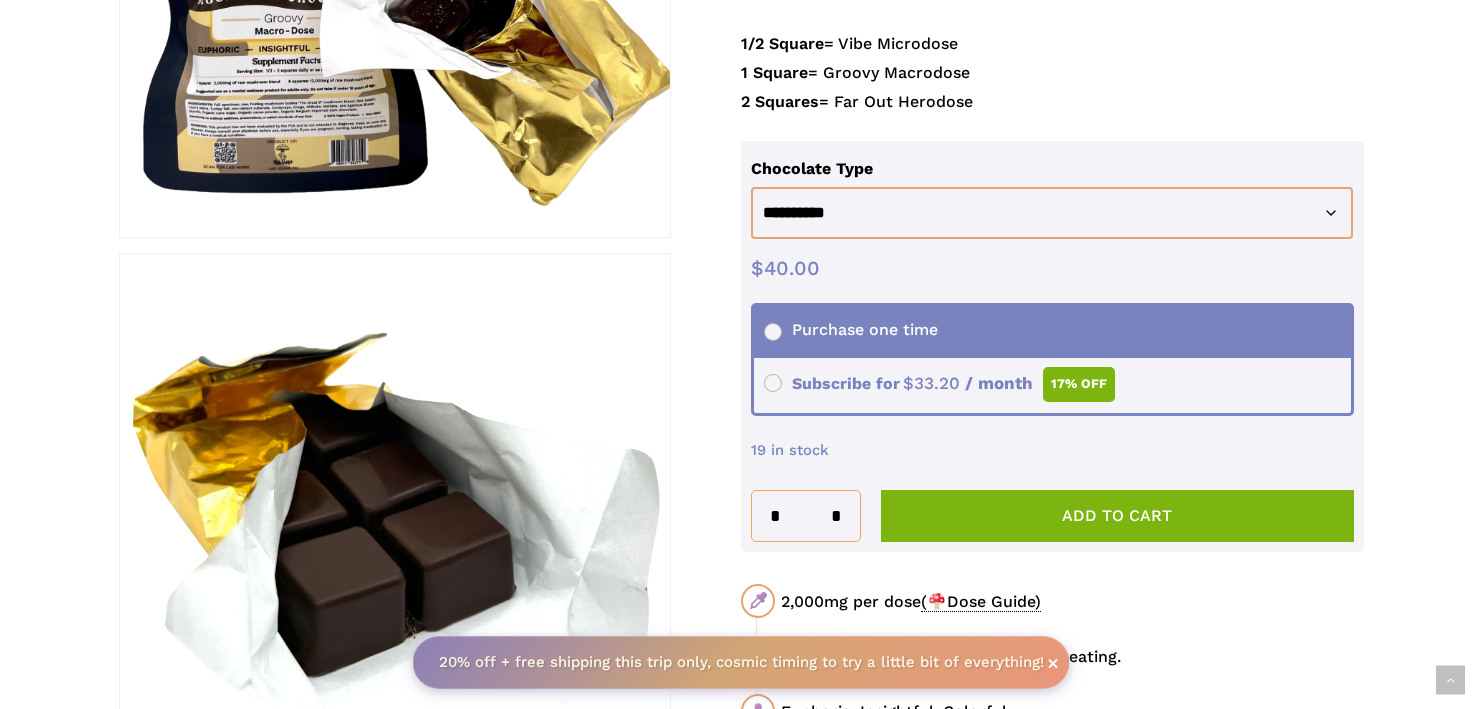click on "**********" at bounding box center [741, 3666] 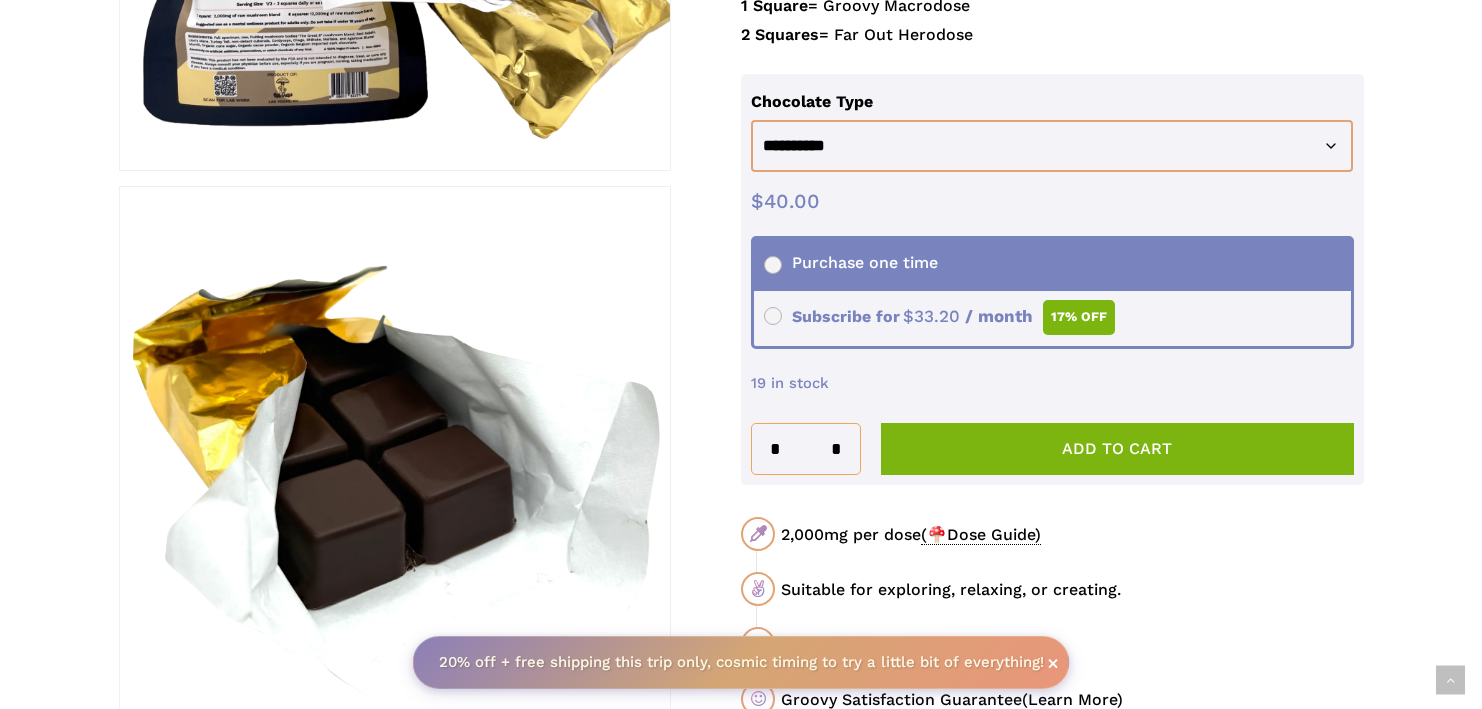 scroll, scrollTop: 711, scrollLeft: 0, axis: vertical 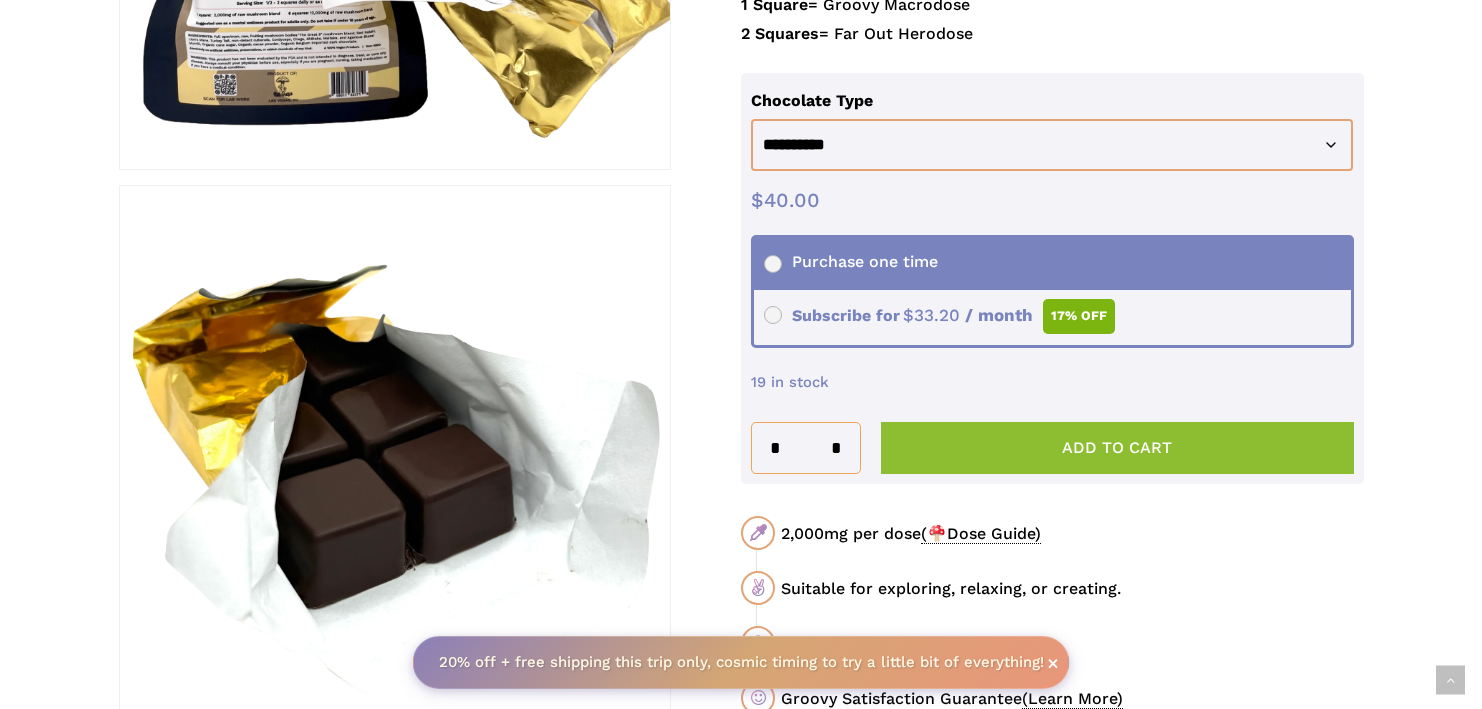 click on "Add to cart" 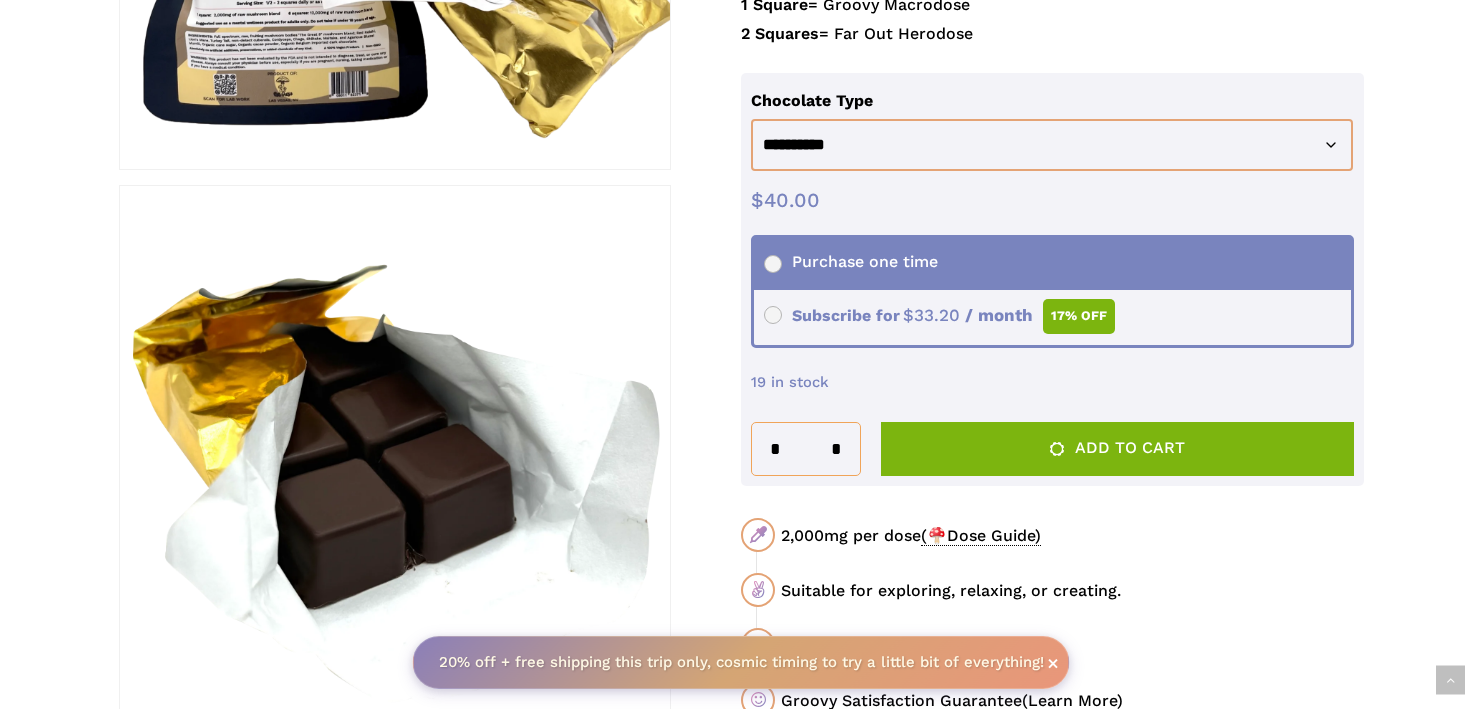 scroll, scrollTop: 0, scrollLeft: 0, axis: both 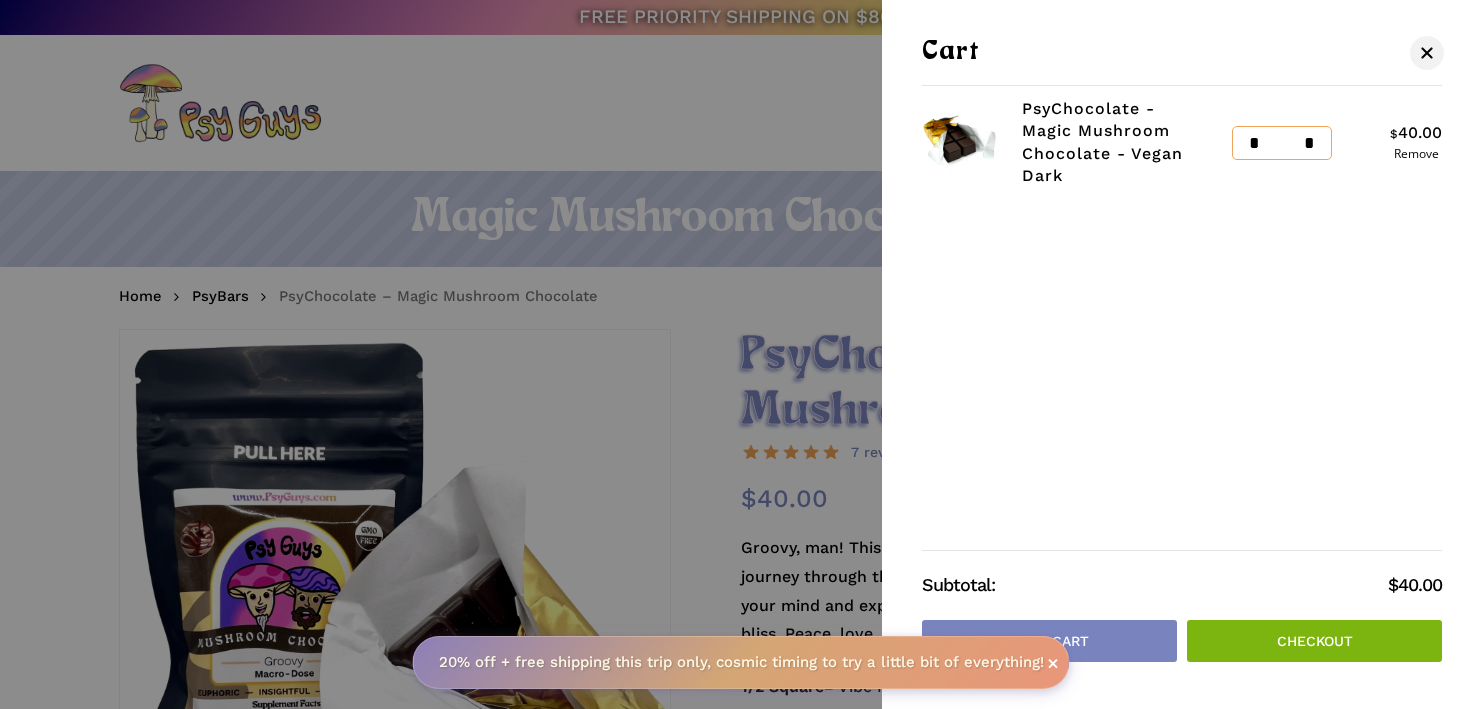 click at bounding box center (741, 354) 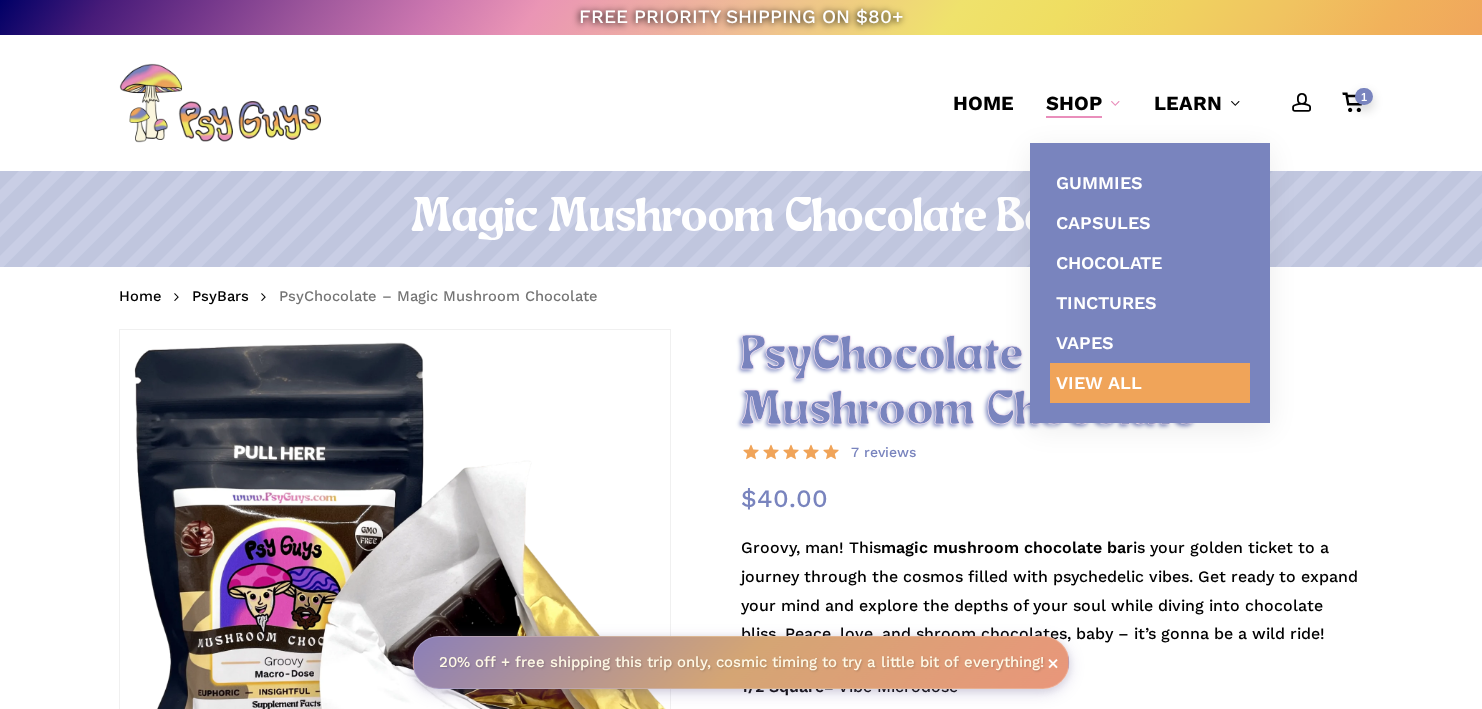 click on "View All" at bounding box center (1099, 382) 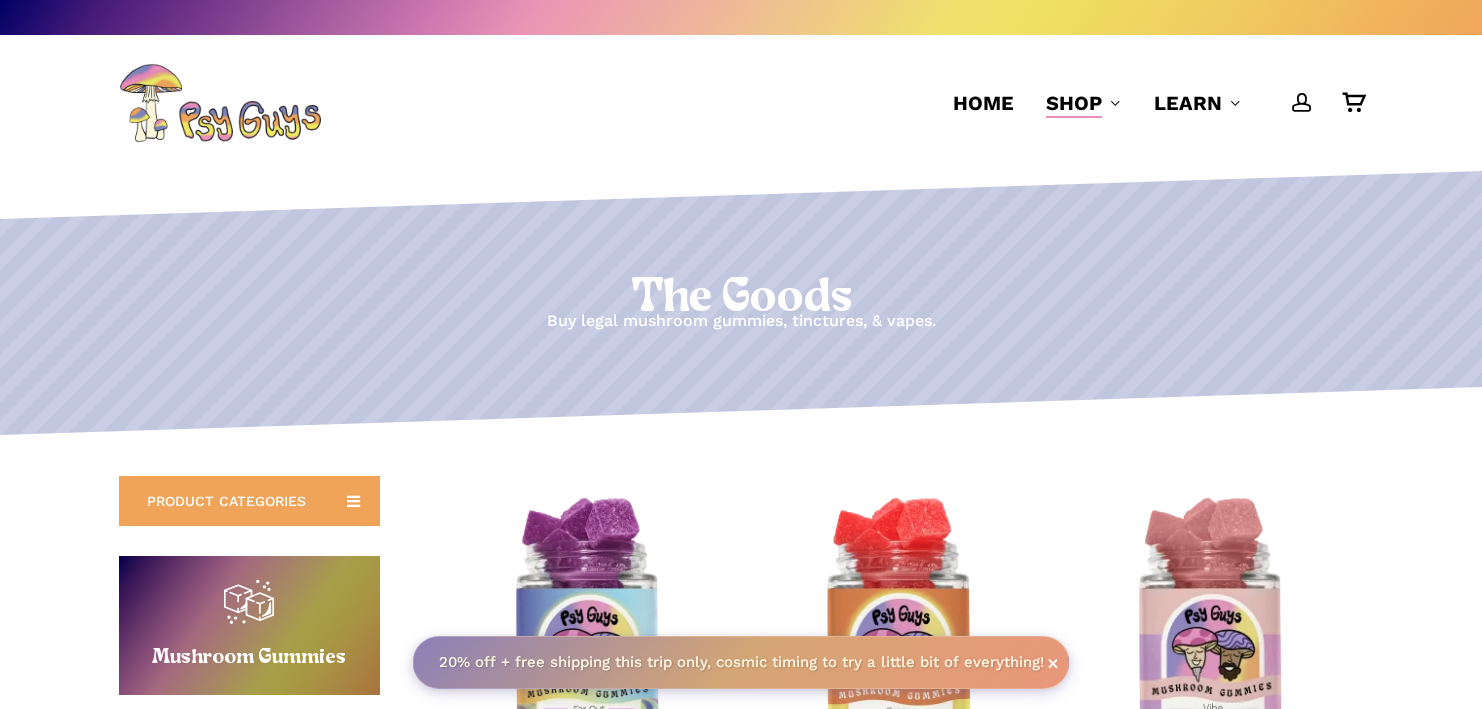 scroll, scrollTop: 0, scrollLeft: 0, axis: both 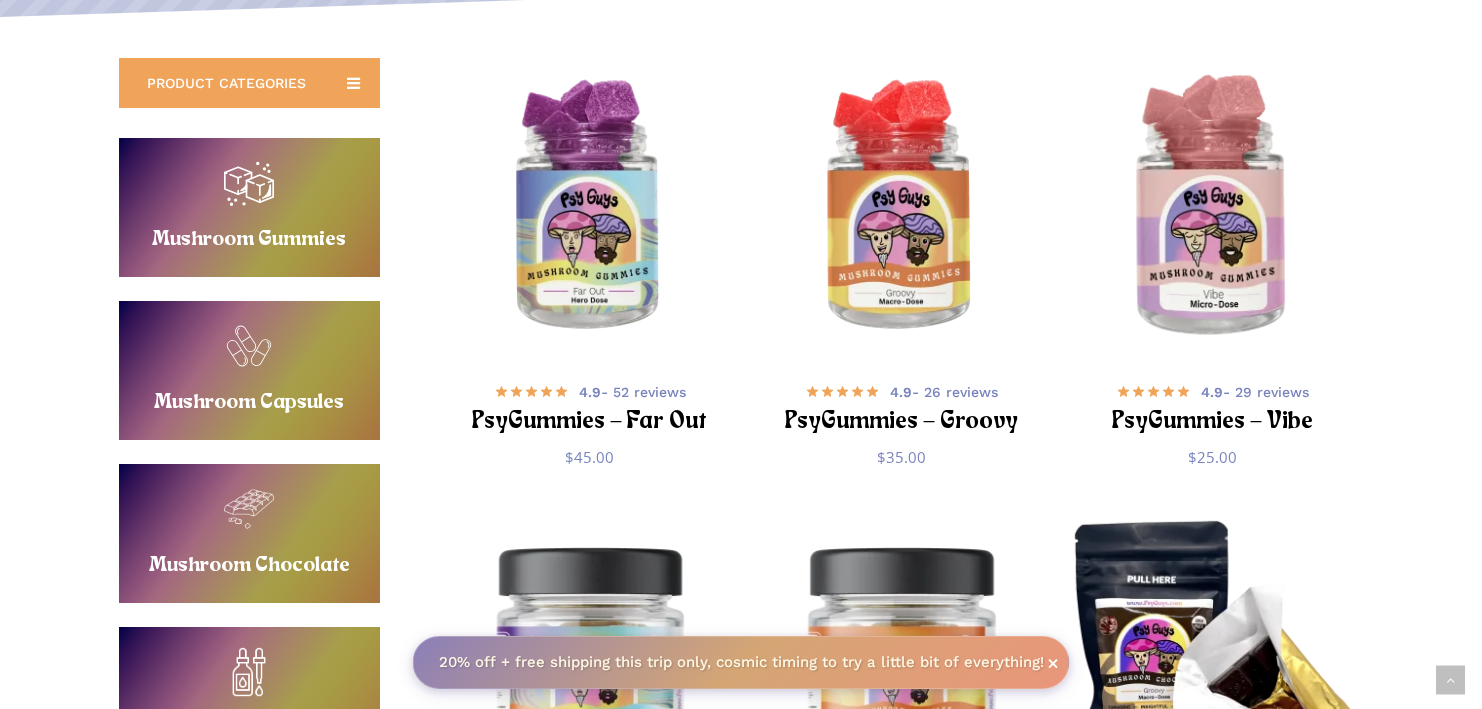 click at bounding box center (1213, 208) 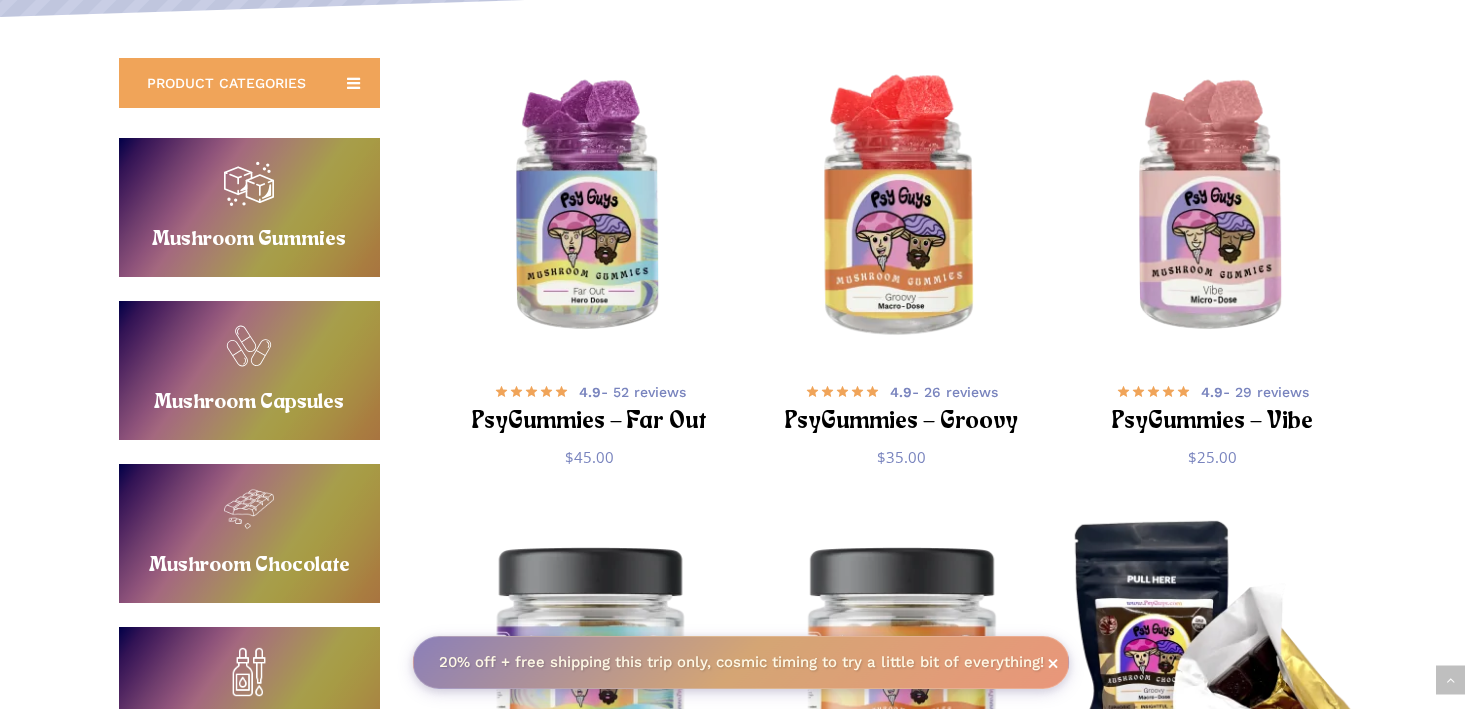 click at bounding box center [901, 208] 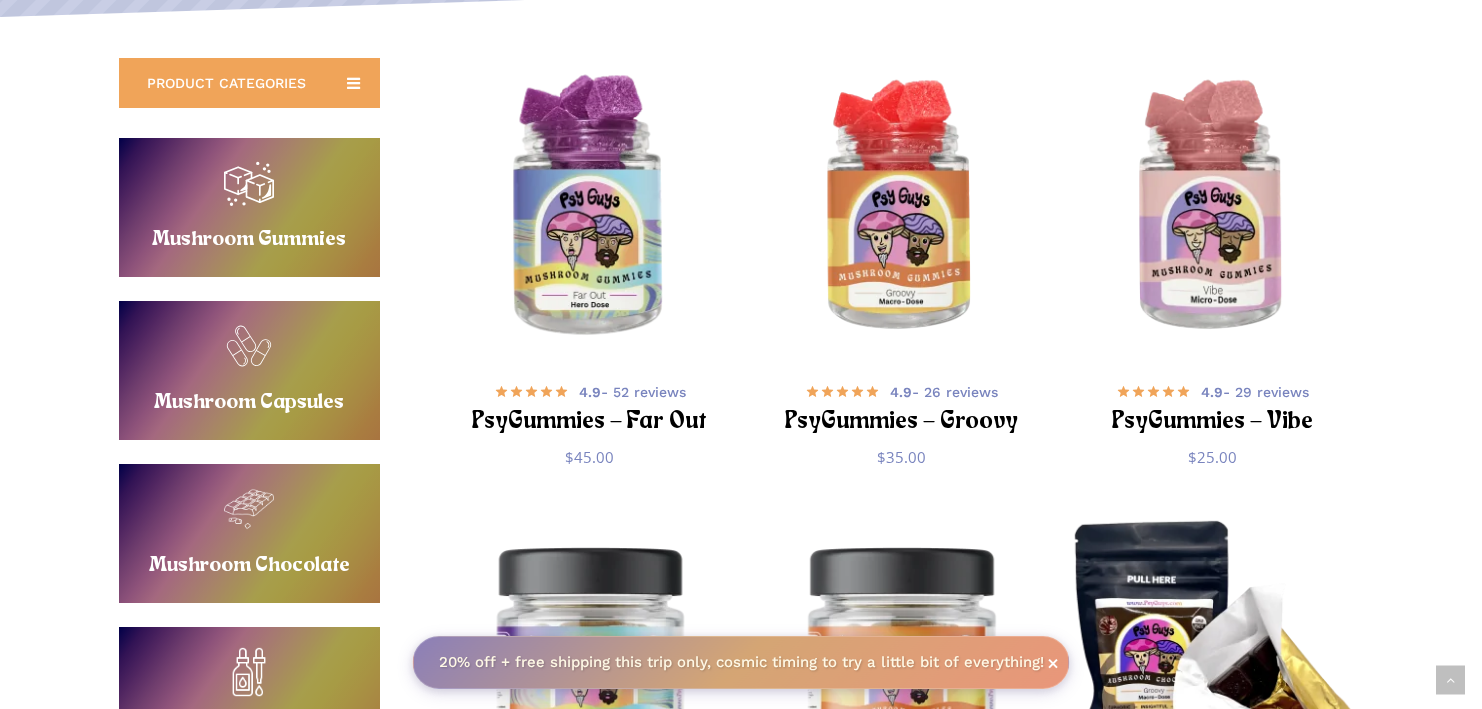 click at bounding box center (590, 208) 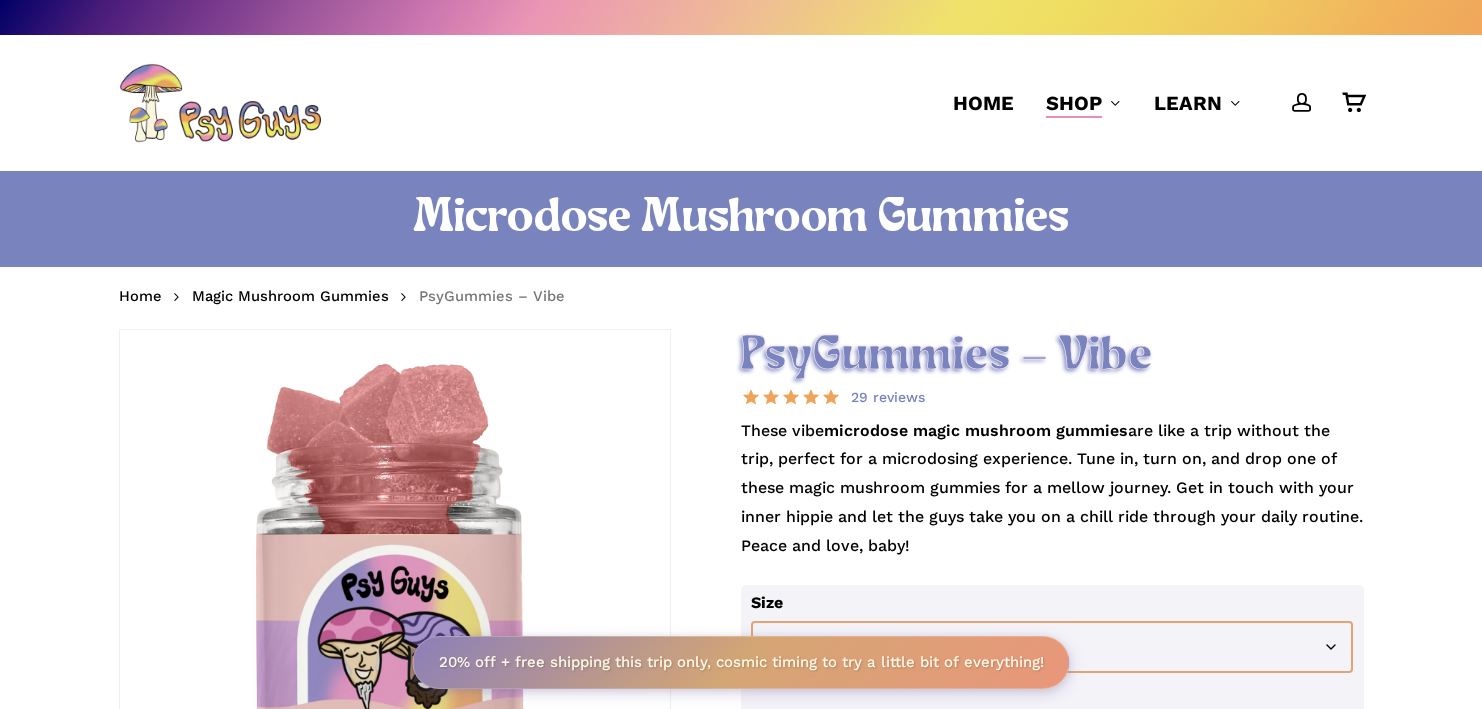 scroll, scrollTop: 0, scrollLeft: 0, axis: both 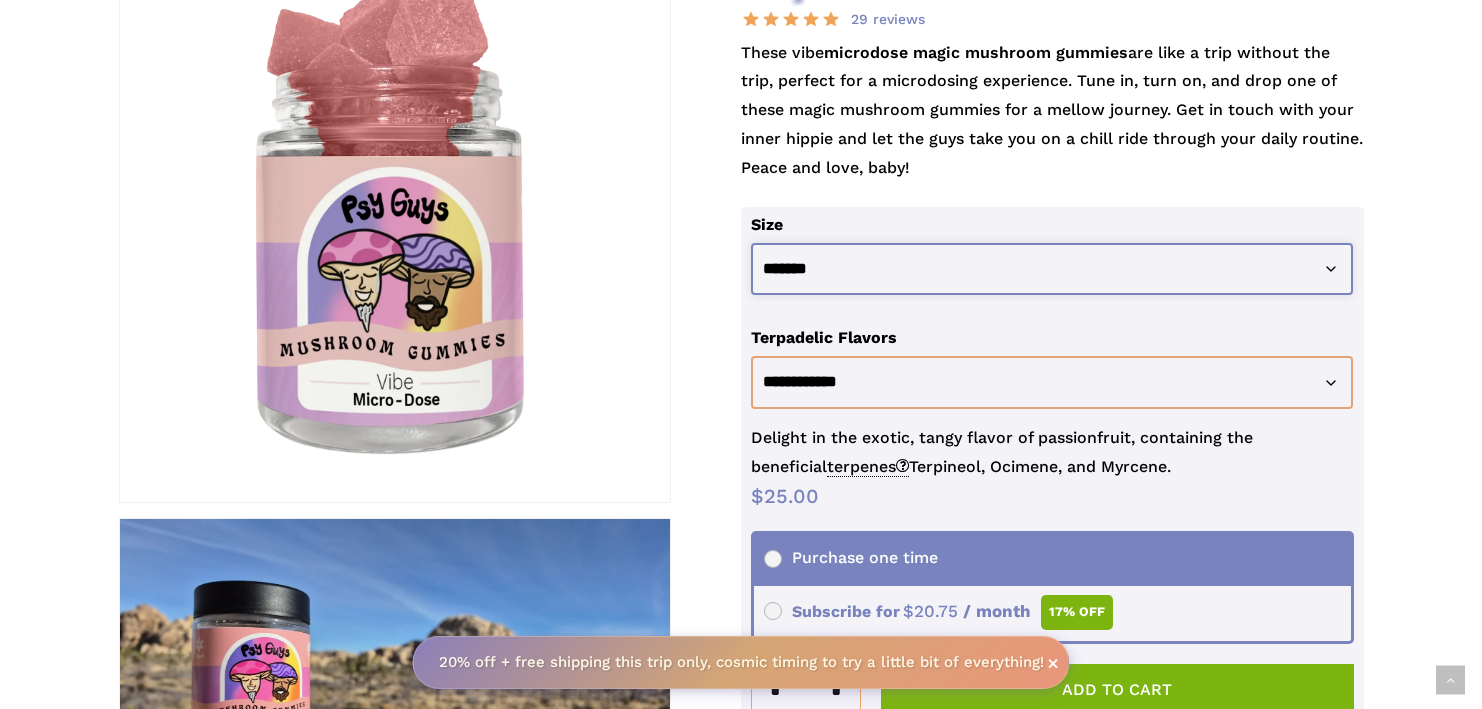 click on "**********" 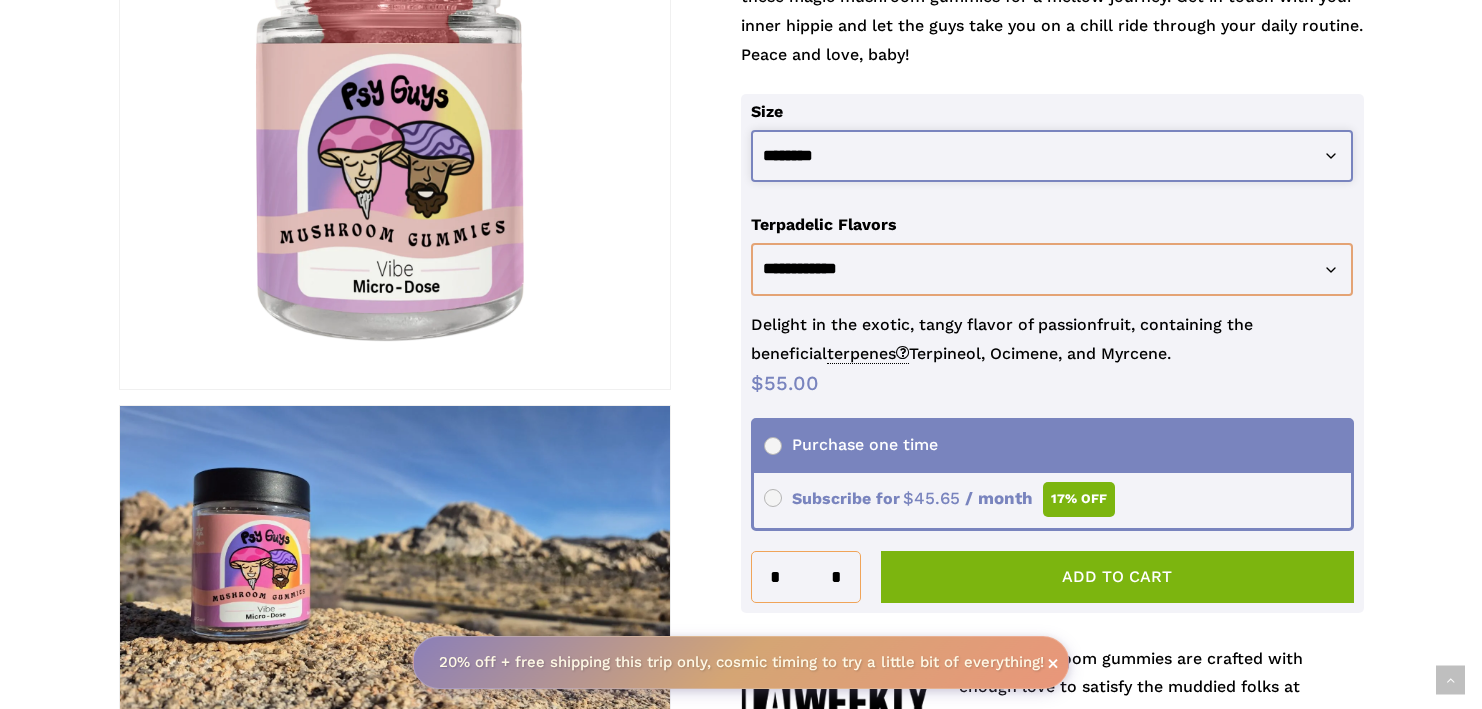 scroll, scrollTop: 494, scrollLeft: 0, axis: vertical 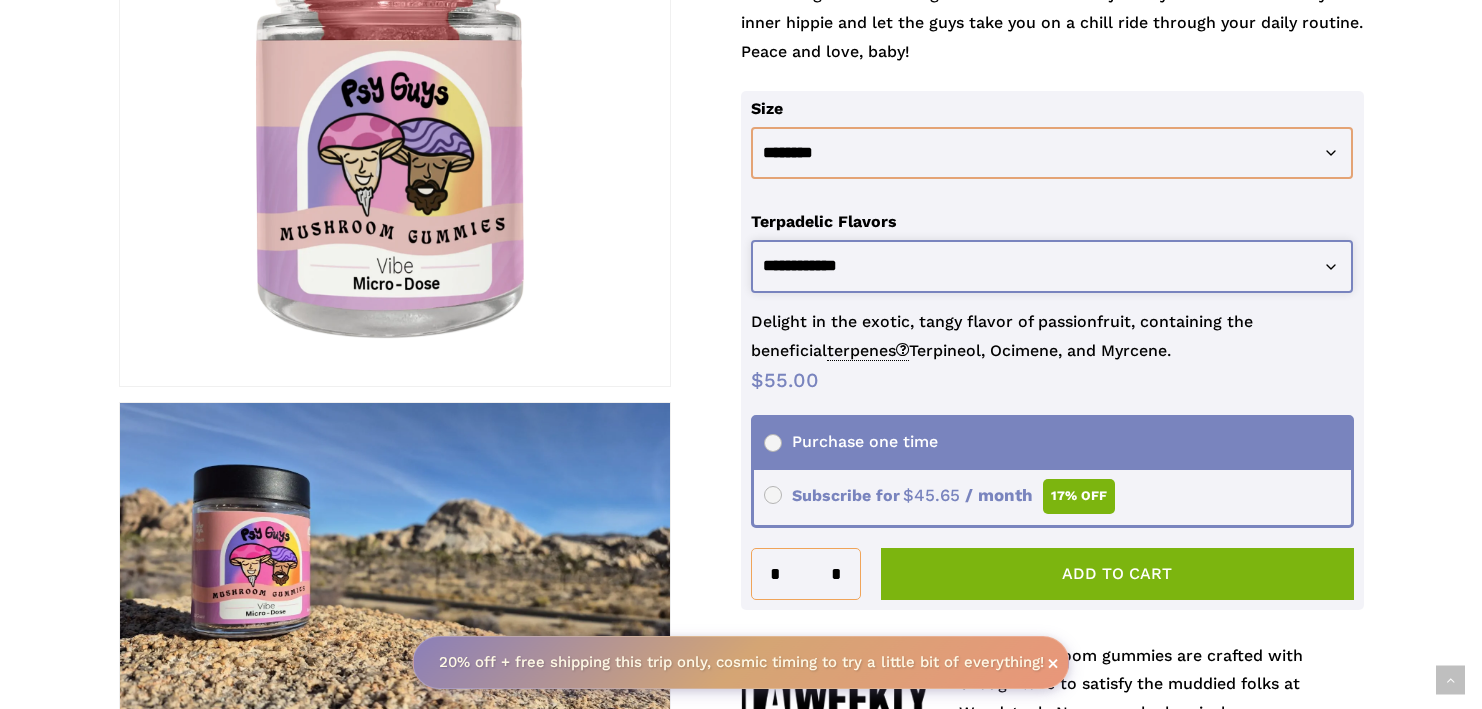 click on "**********" 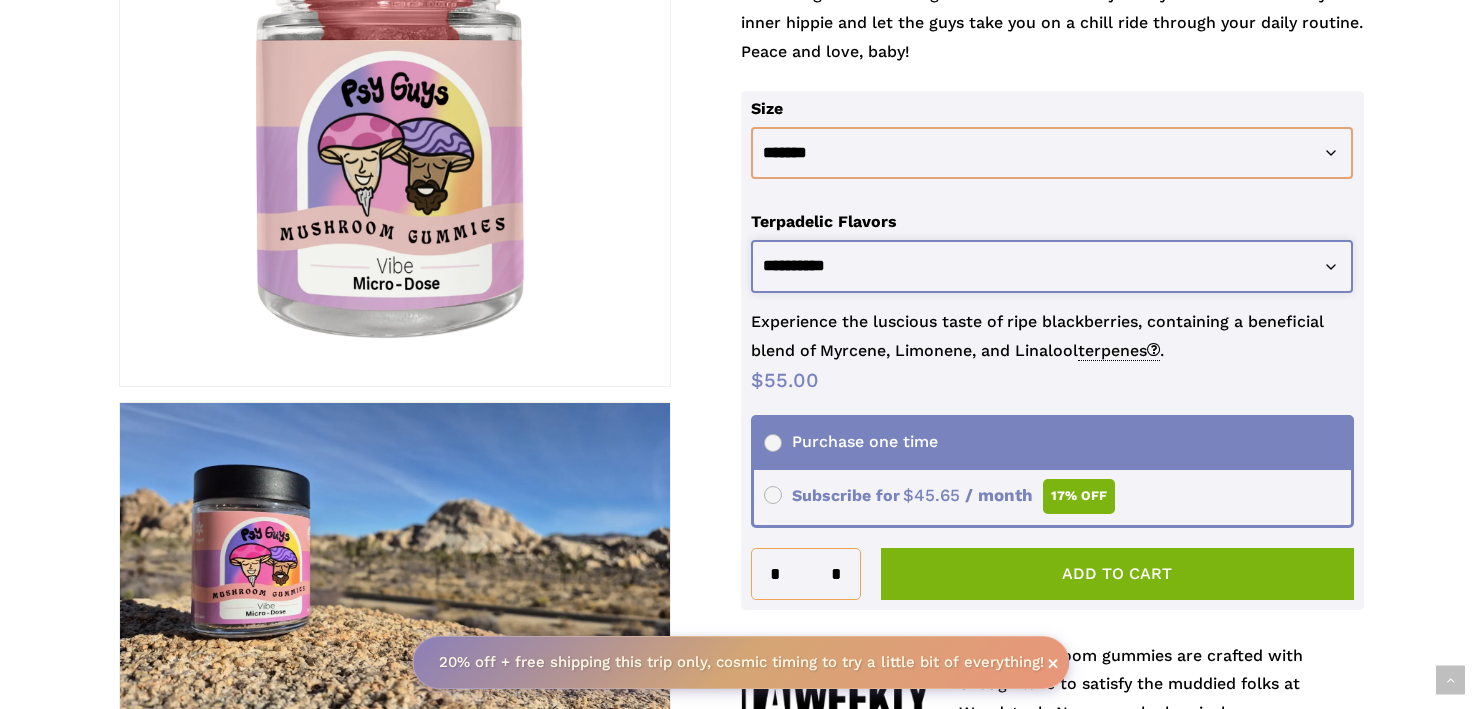 click on "**********" 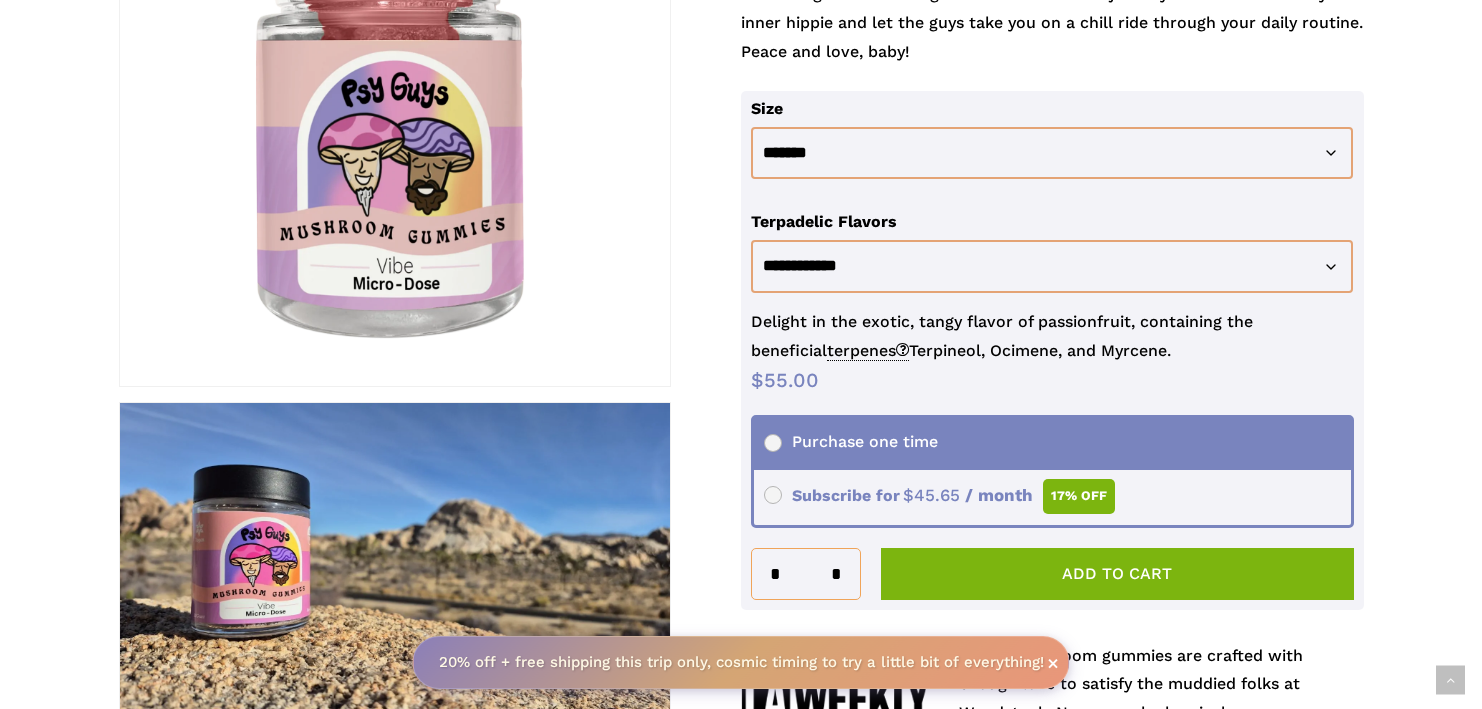 click on "**********" at bounding box center [741, 4273] 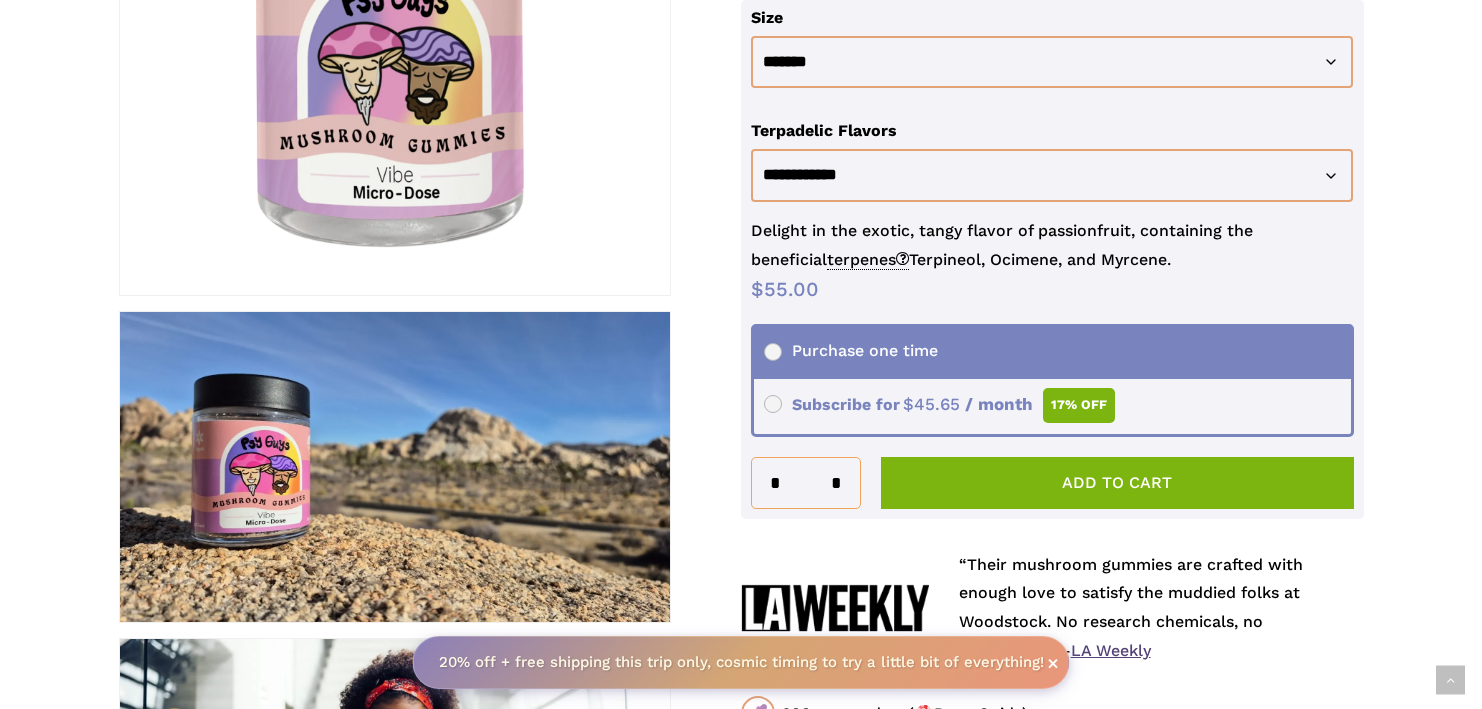 scroll, scrollTop: 586, scrollLeft: 0, axis: vertical 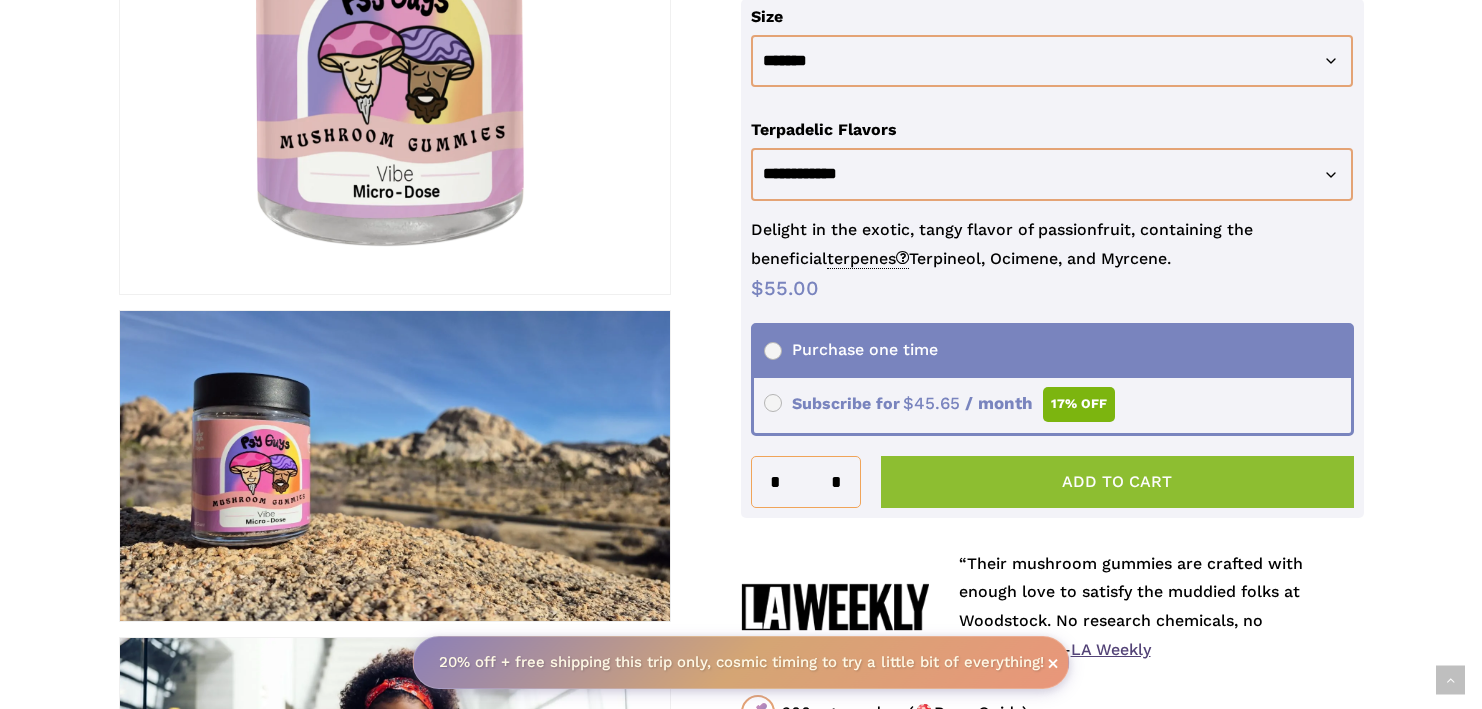 click on "Add to cart" 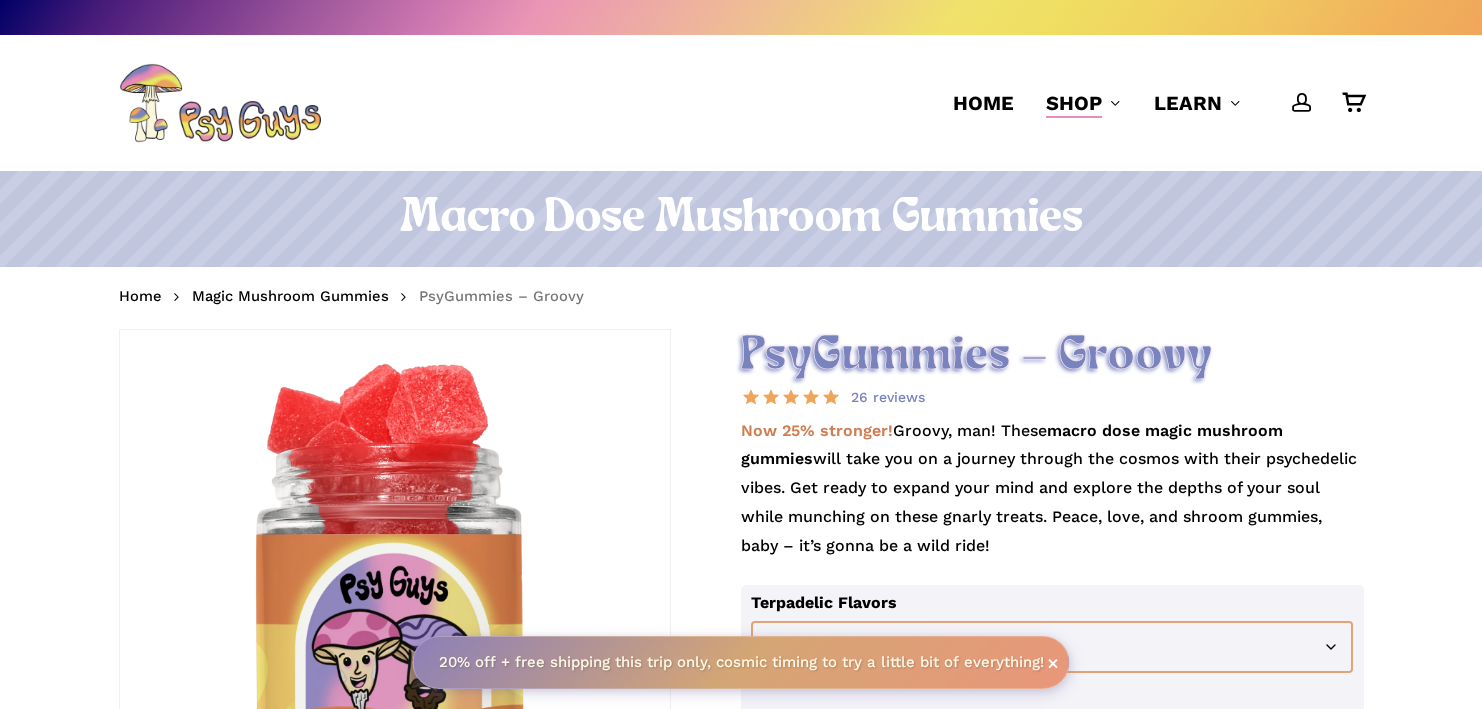 scroll, scrollTop: 0, scrollLeft: 0, axis: both 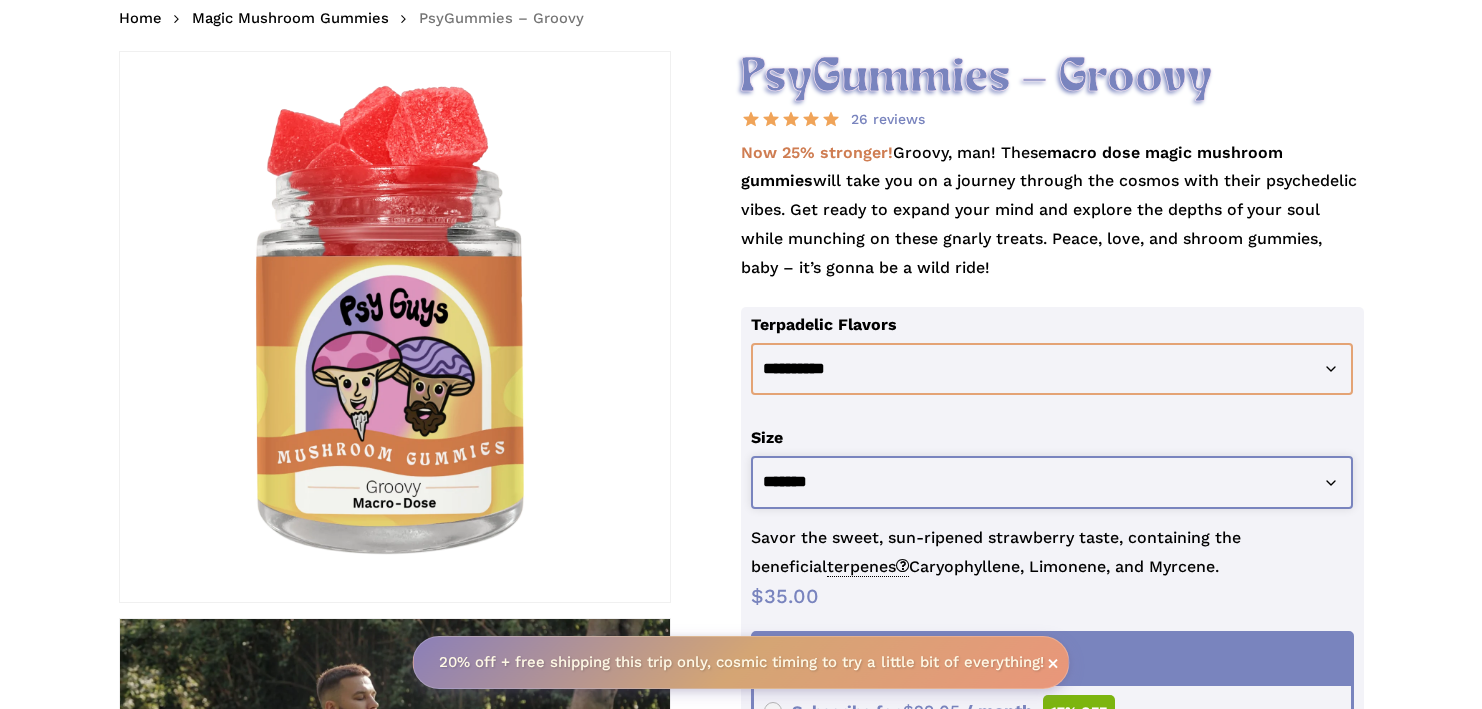 click on "**********" 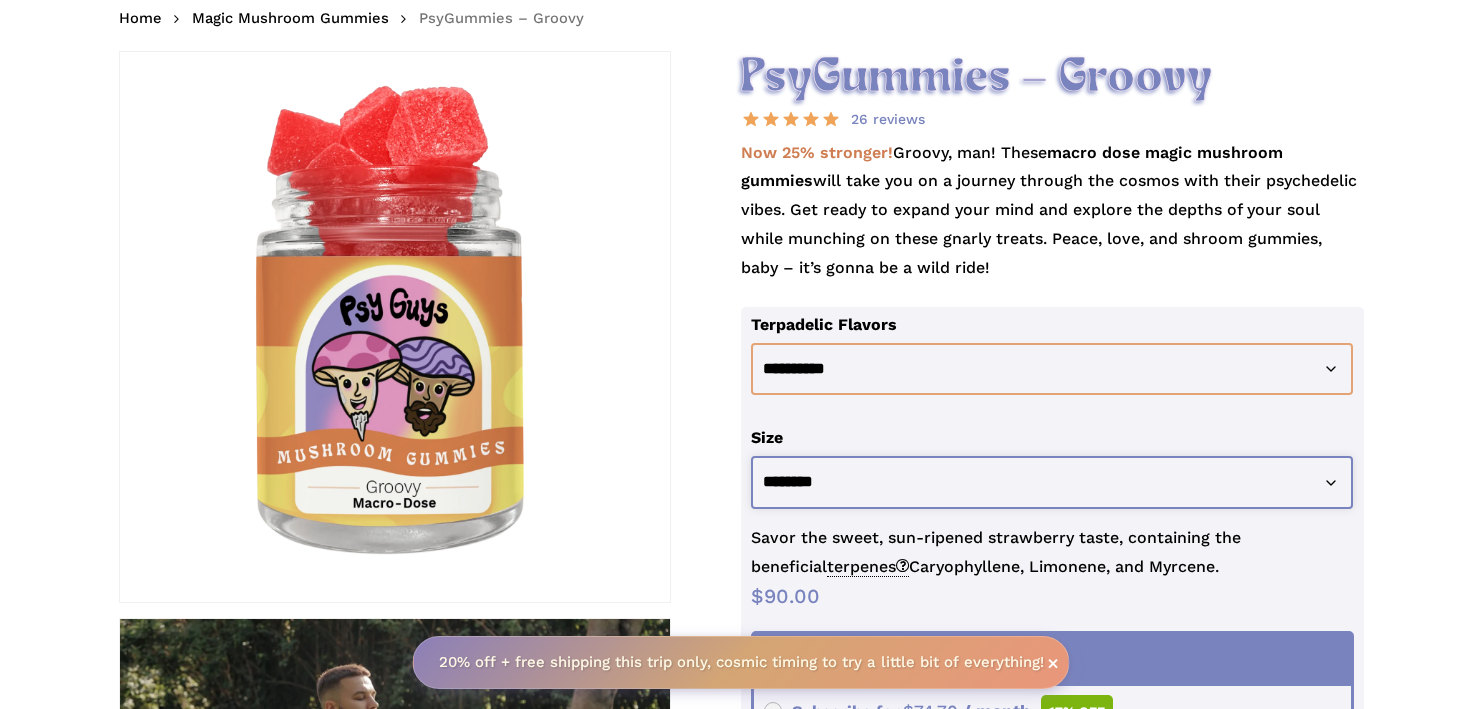 click on "**********" 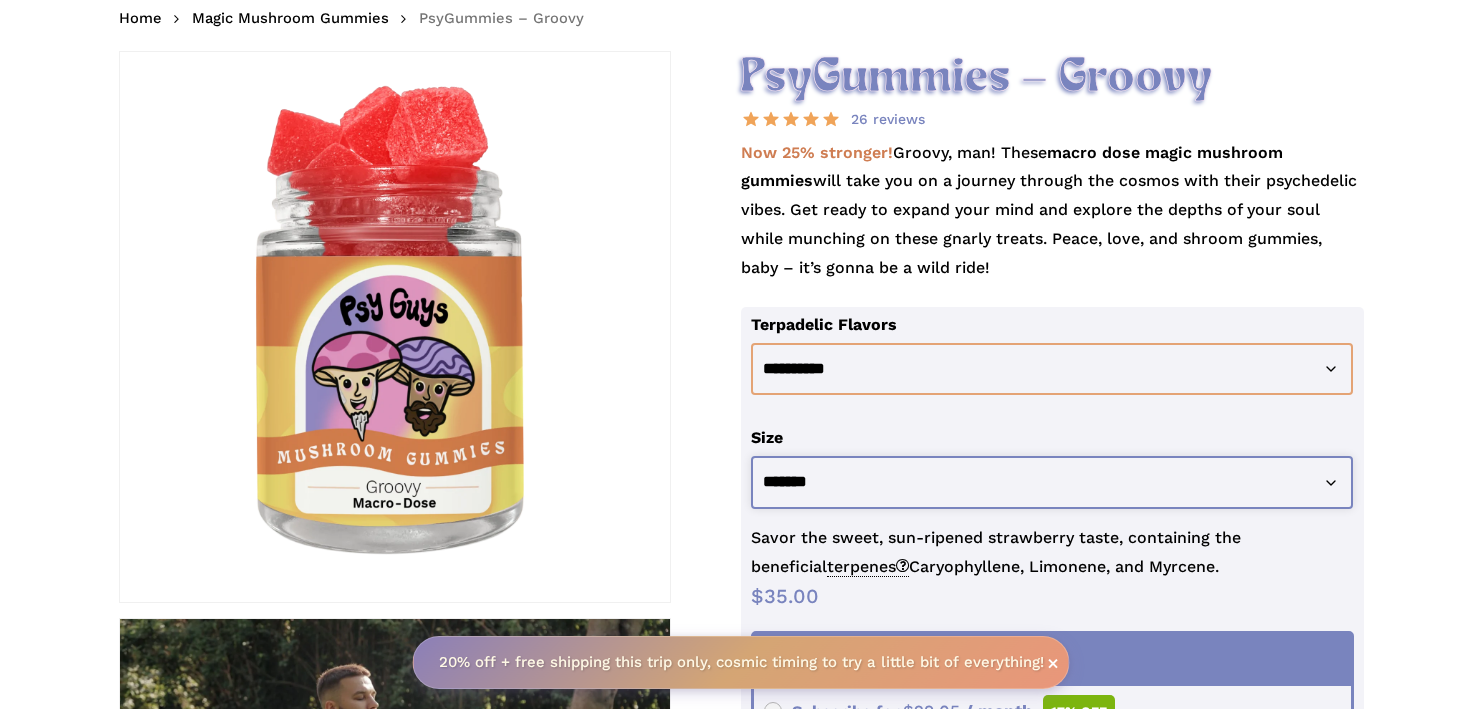 click on "**********" 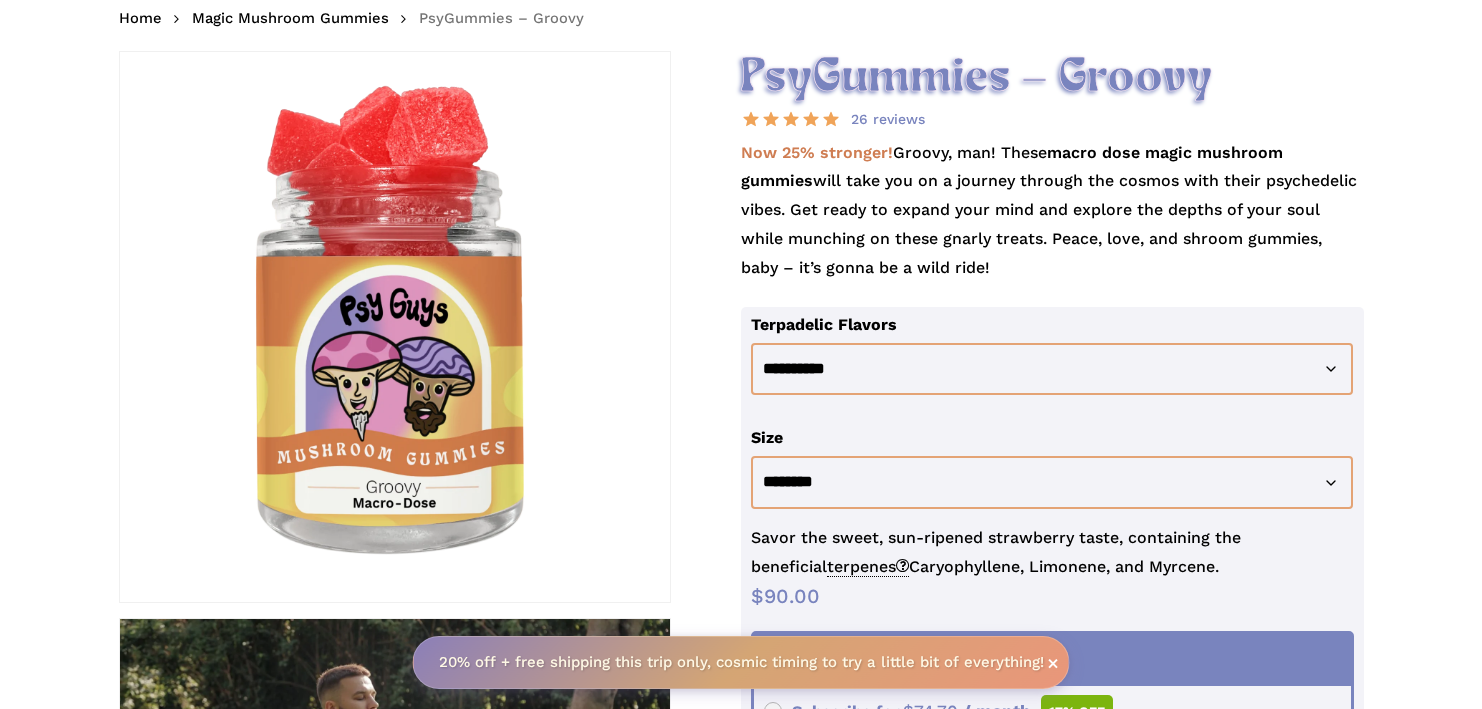 click on "**********" at bounding box center (741, 4098) 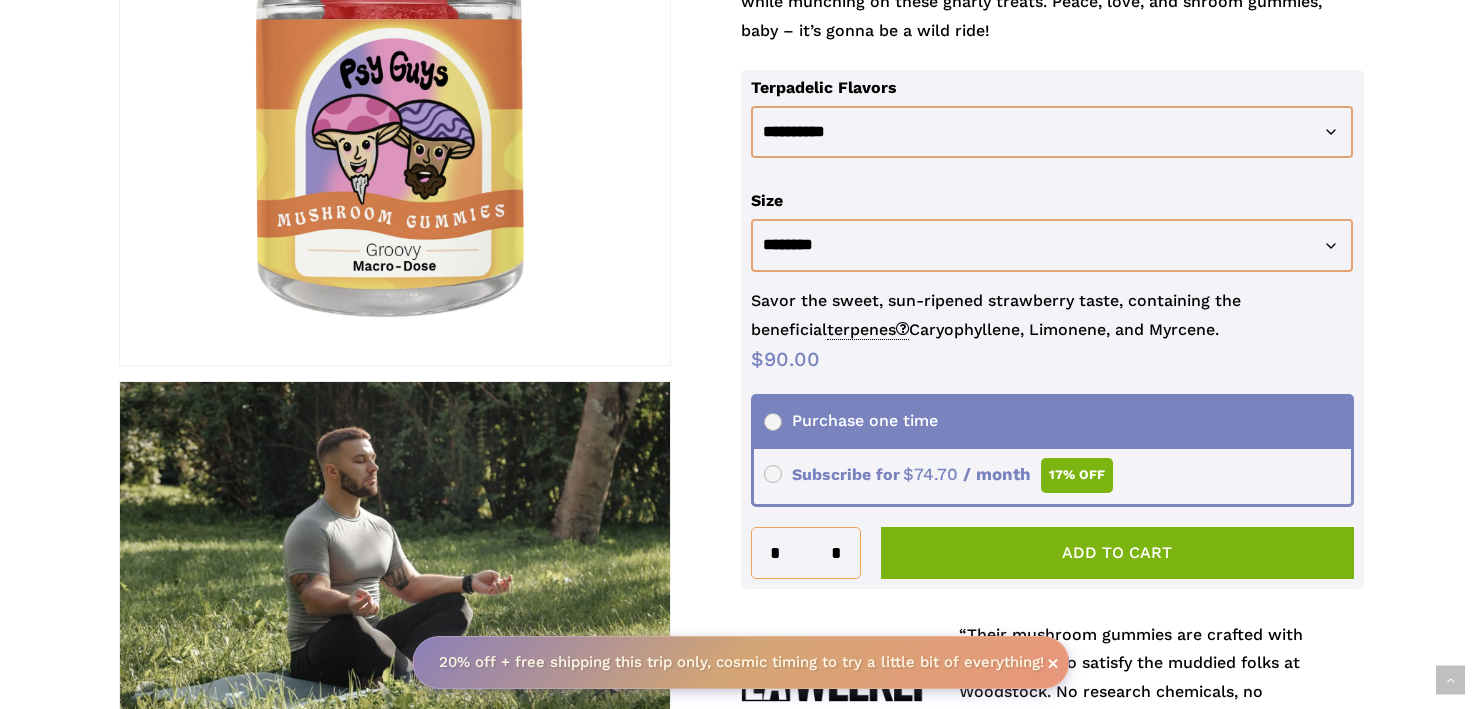 scroll, scrollTop: 517, scrollLeft: 0, axis: vertical 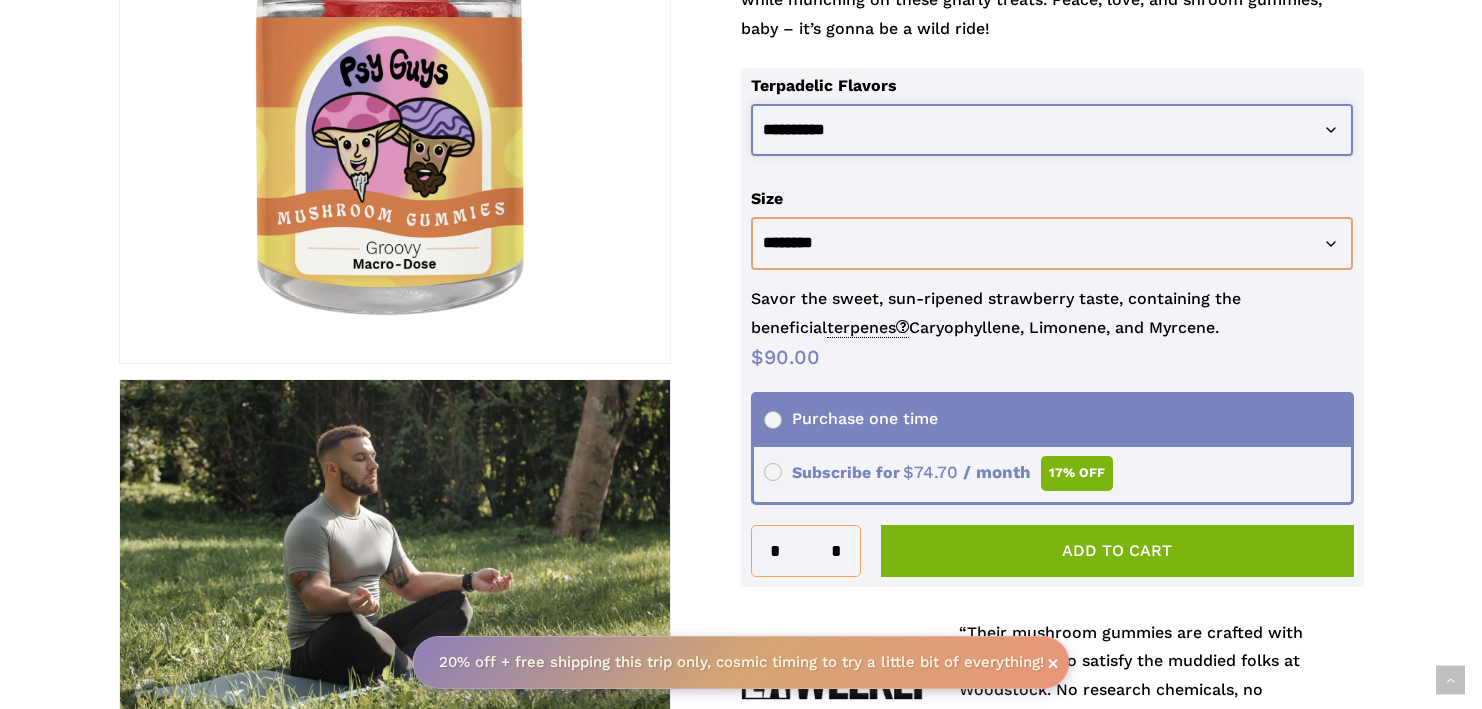 click on "**********" 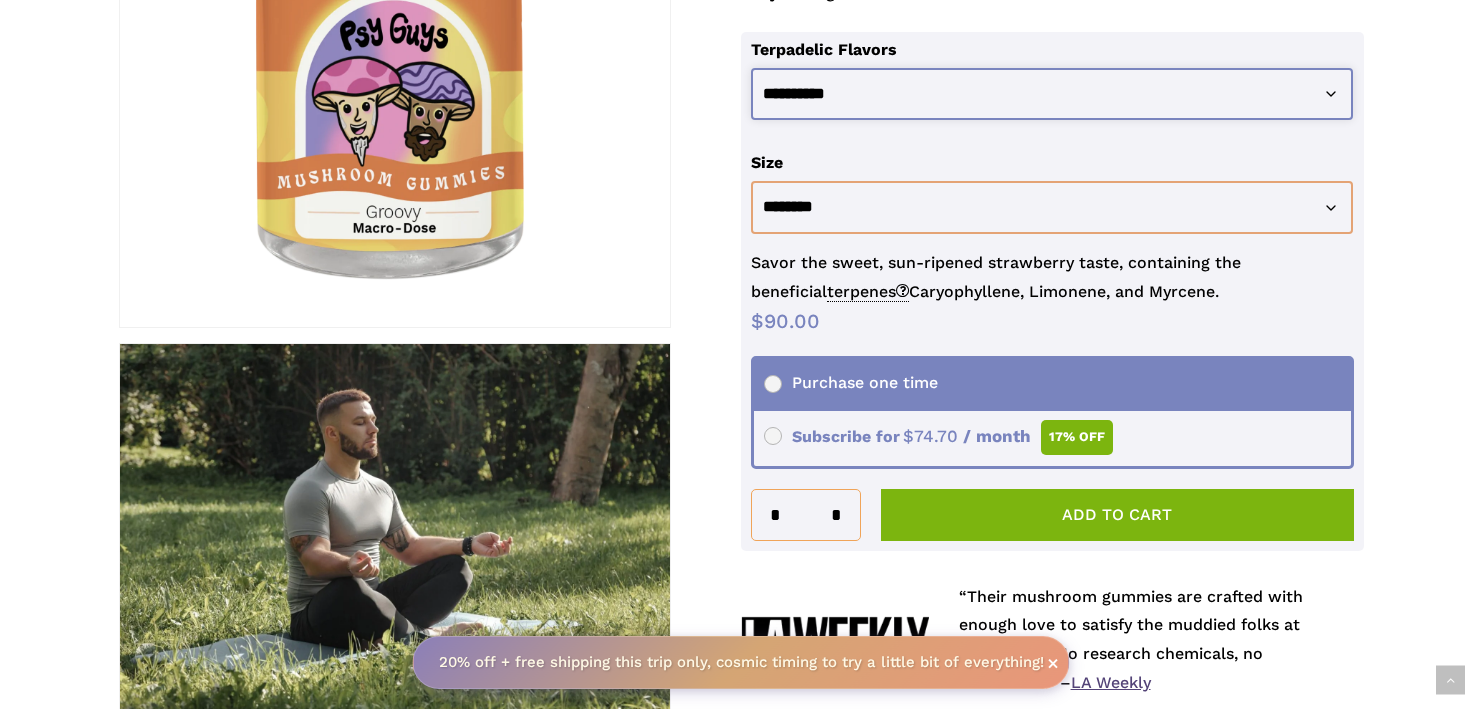 scroll, scrollTop: 571, scrollLeft: 0, axis: vertical 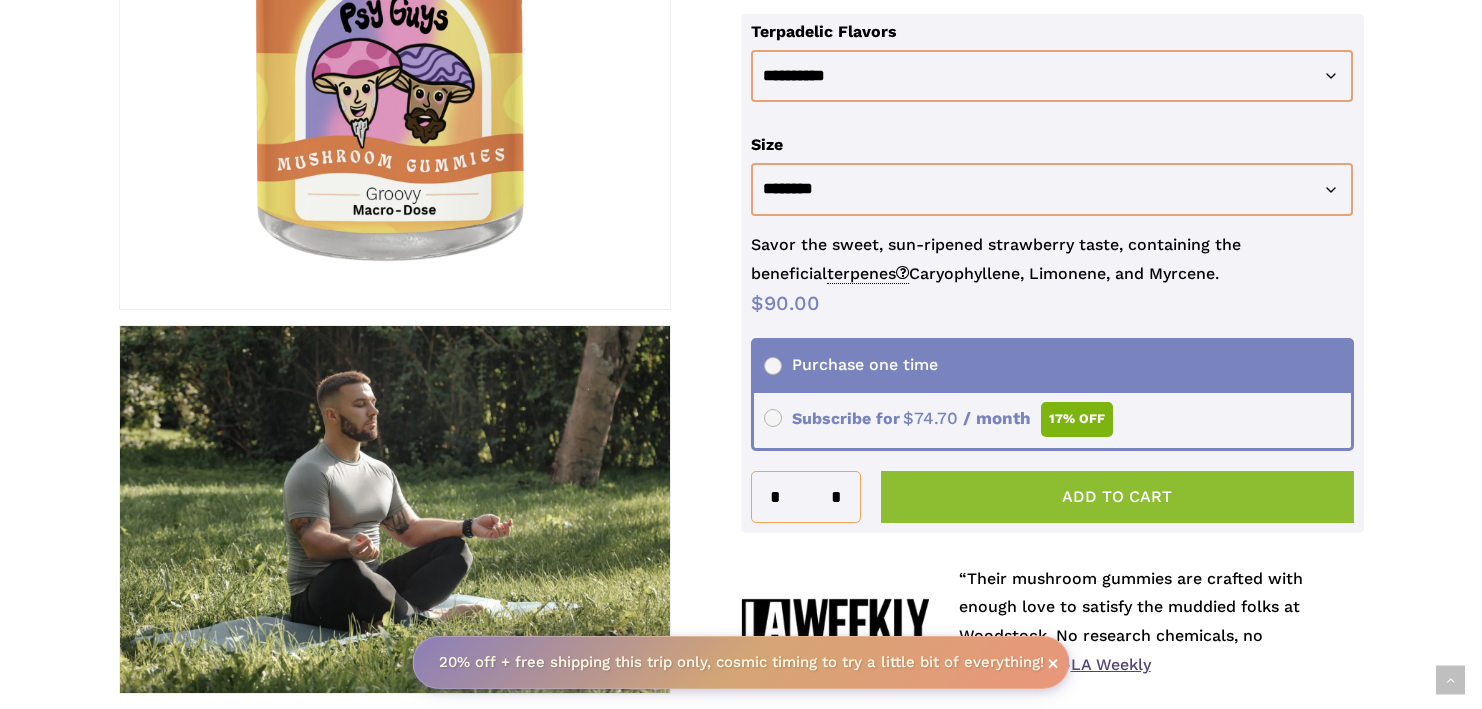 click on "Add to cart" 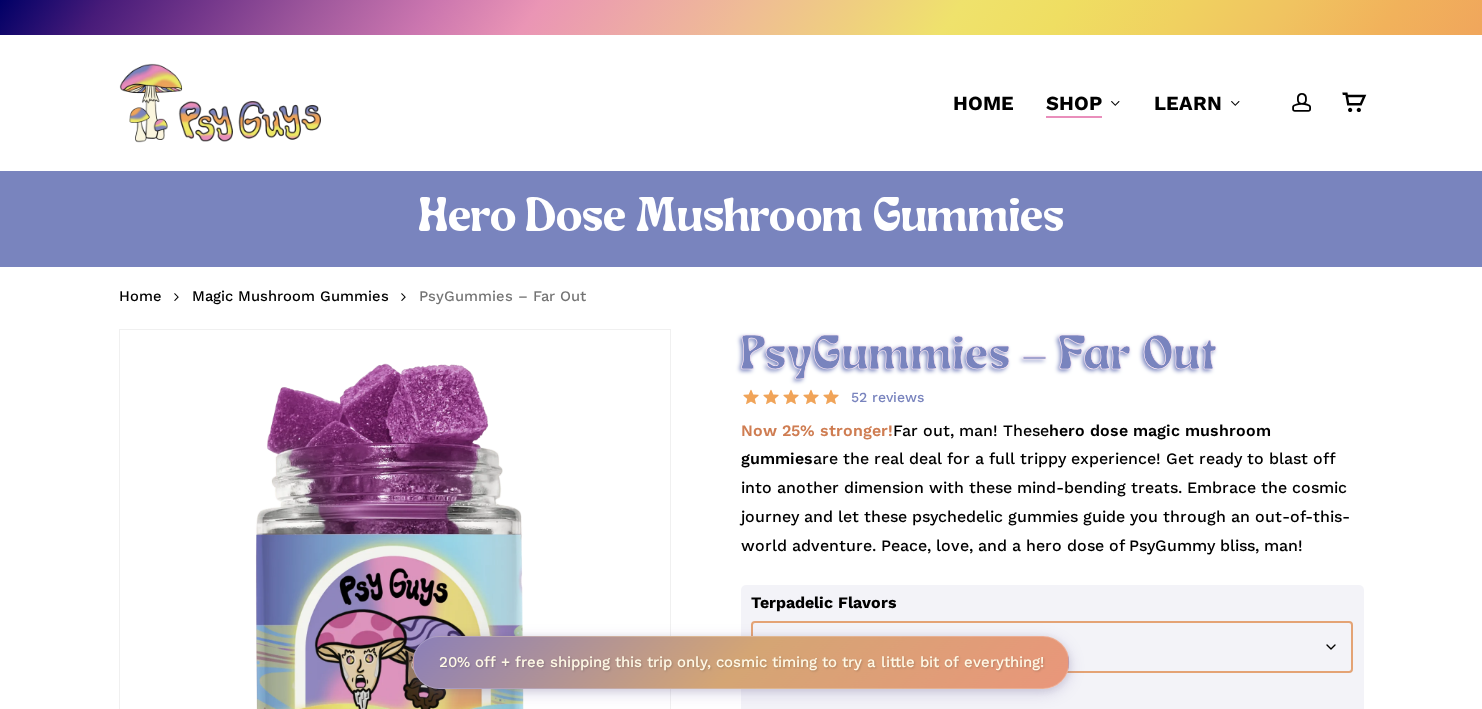scroll, scrollTop: 0, scrollLeft: 0, axis: both 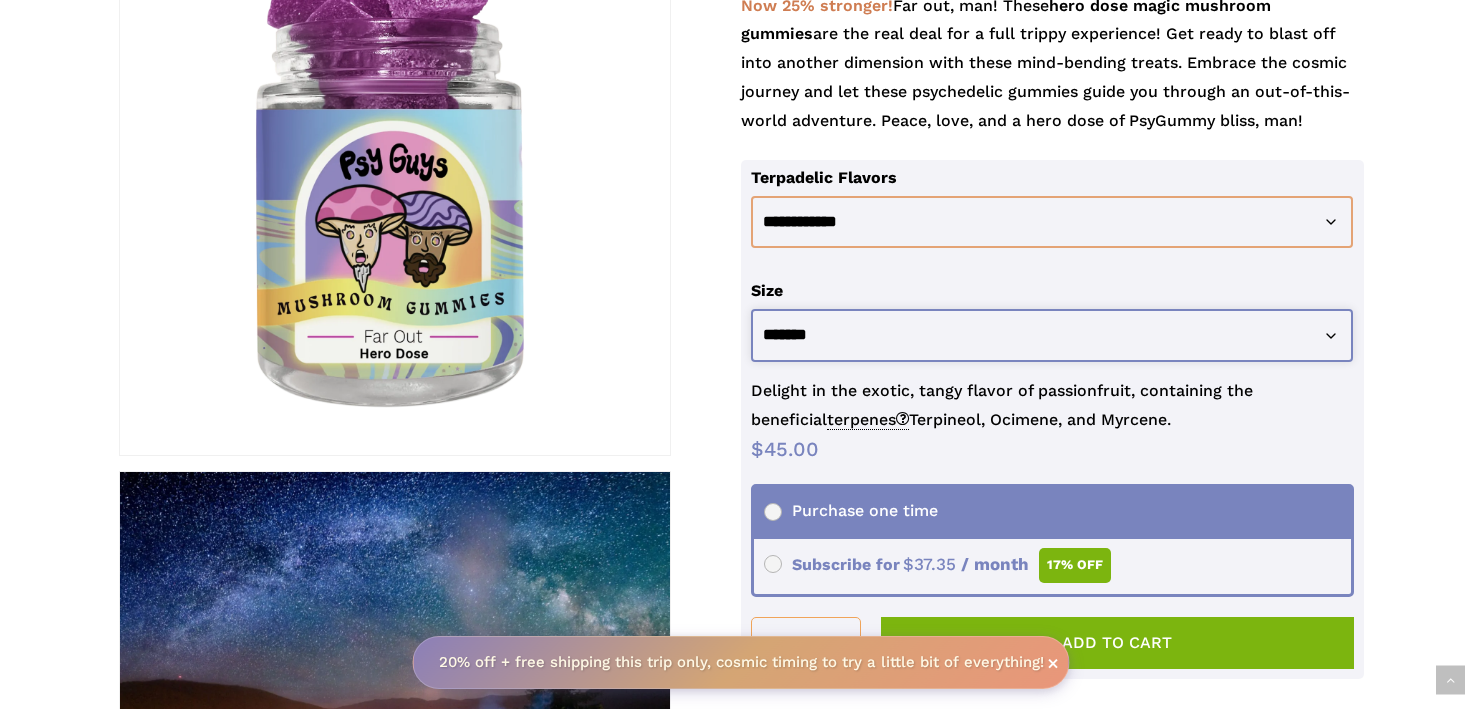 click on "**********" 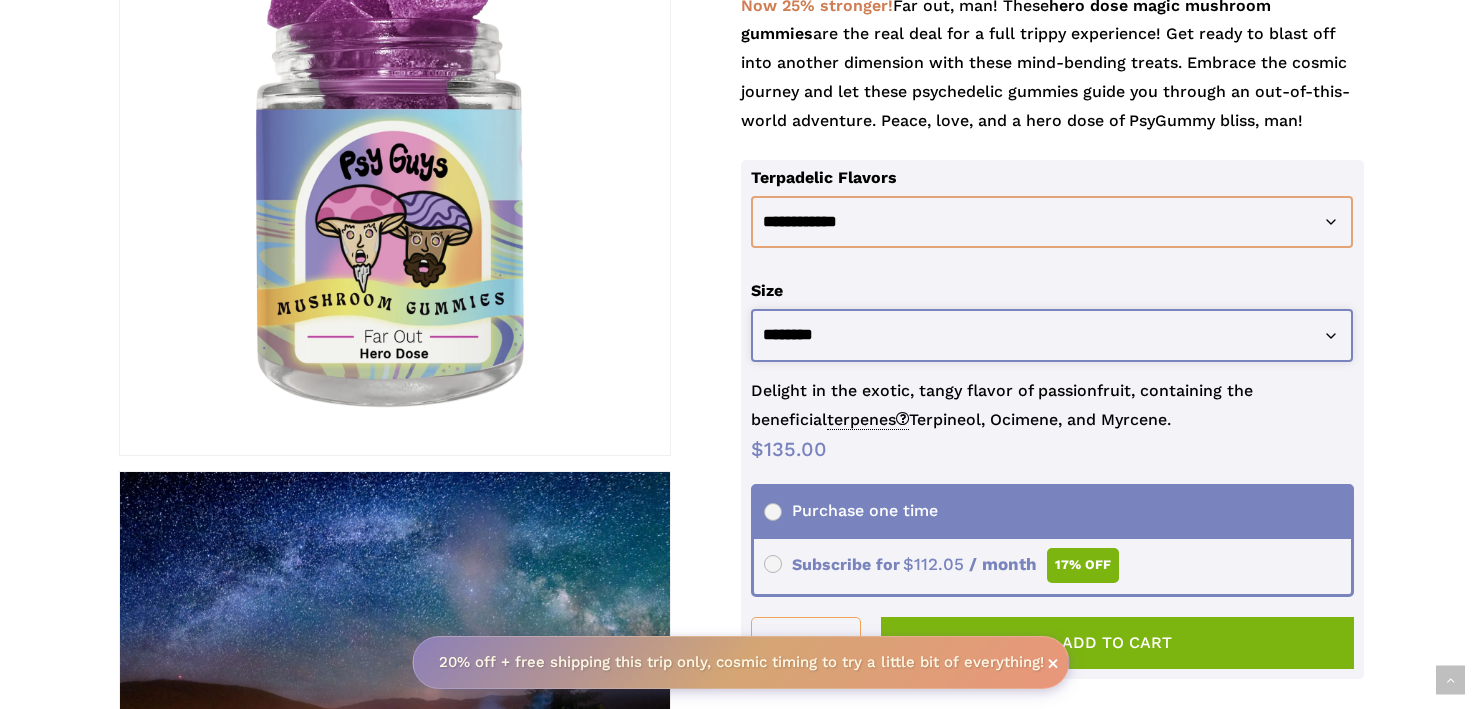 click on "**********" 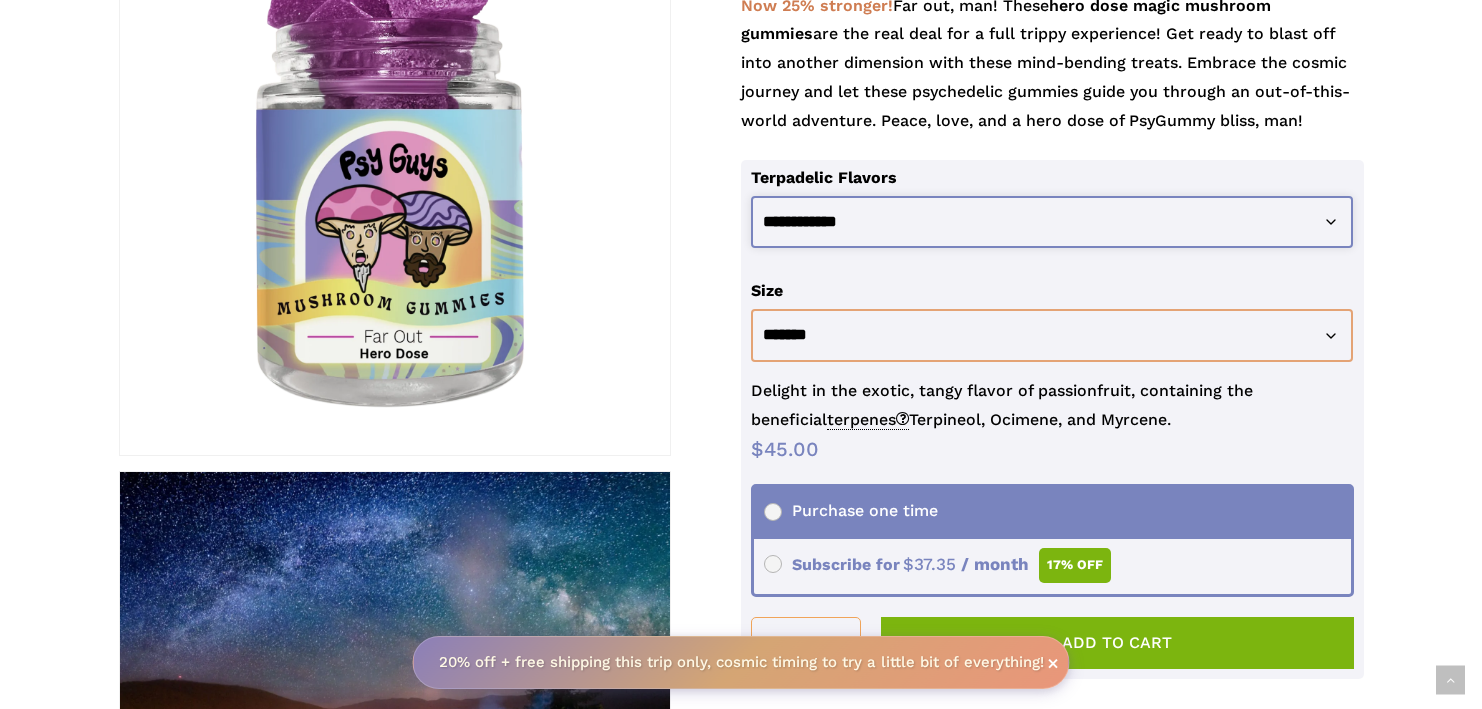 click on "**********" 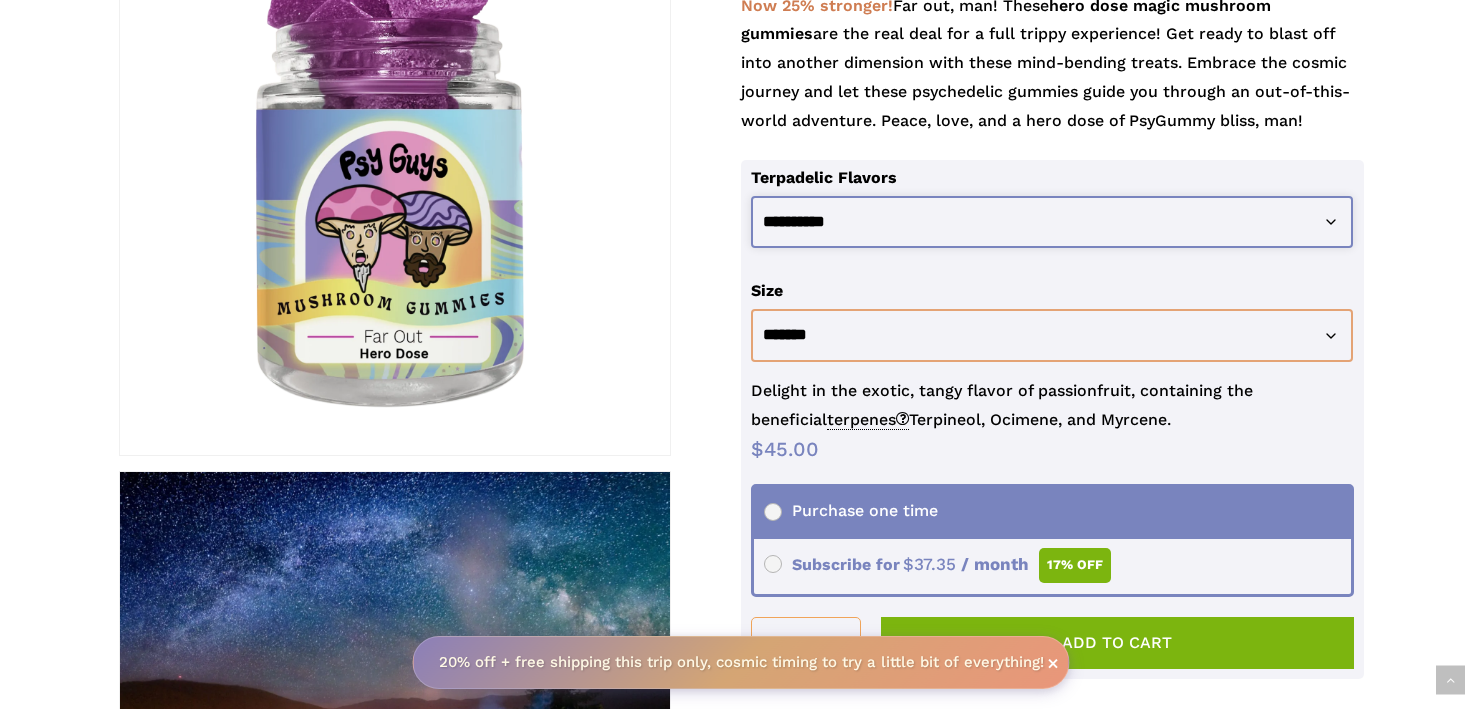 select on "**********" 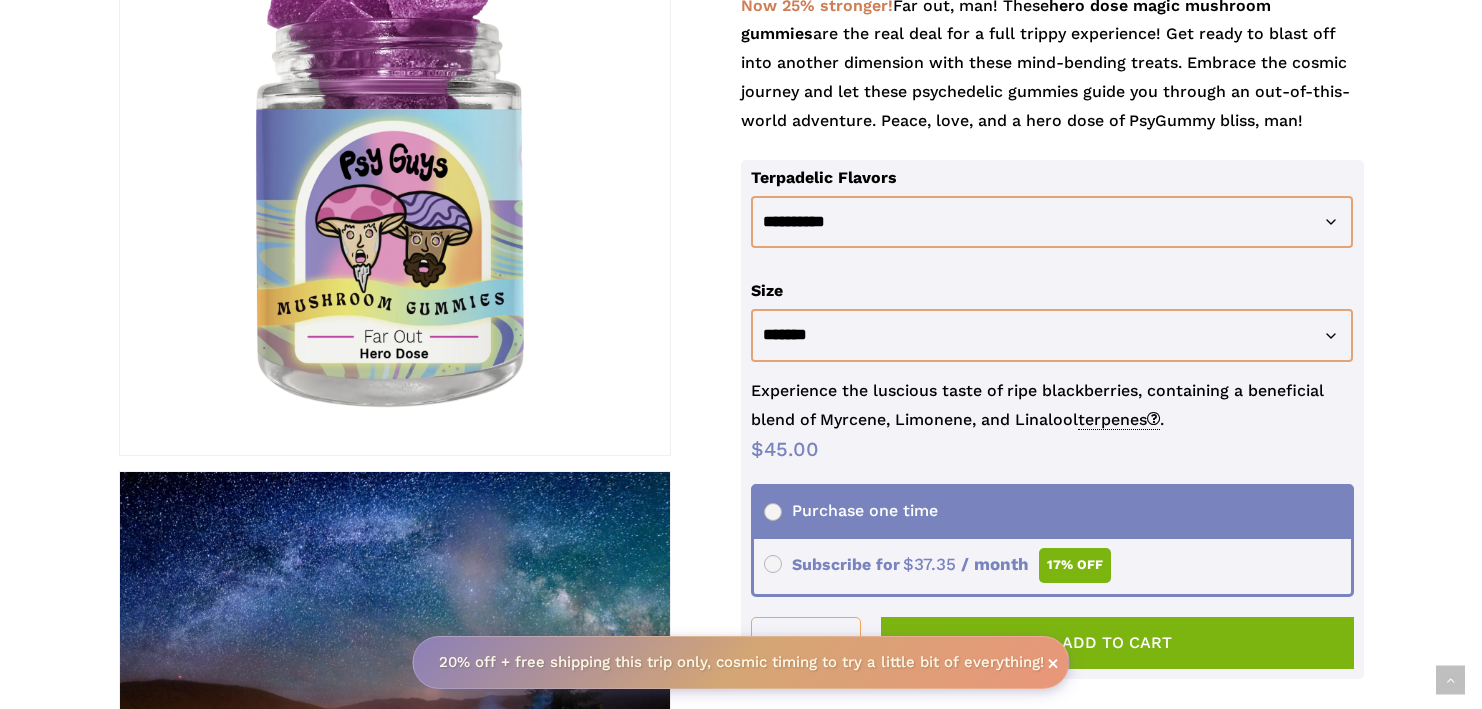 click on "**********" at bounding box center (741, 3956) 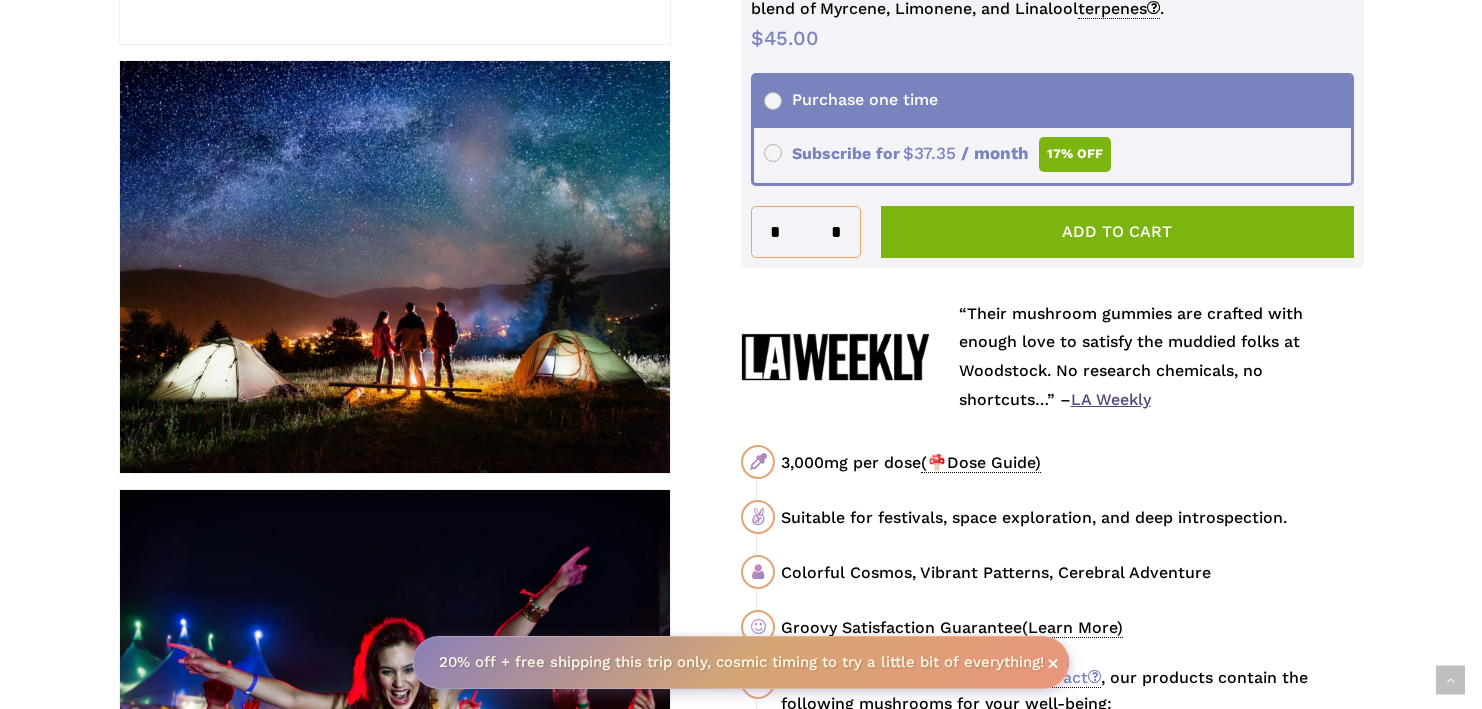 scroll, scrollTop: 832, scrollLeft: 0, axis: vertical 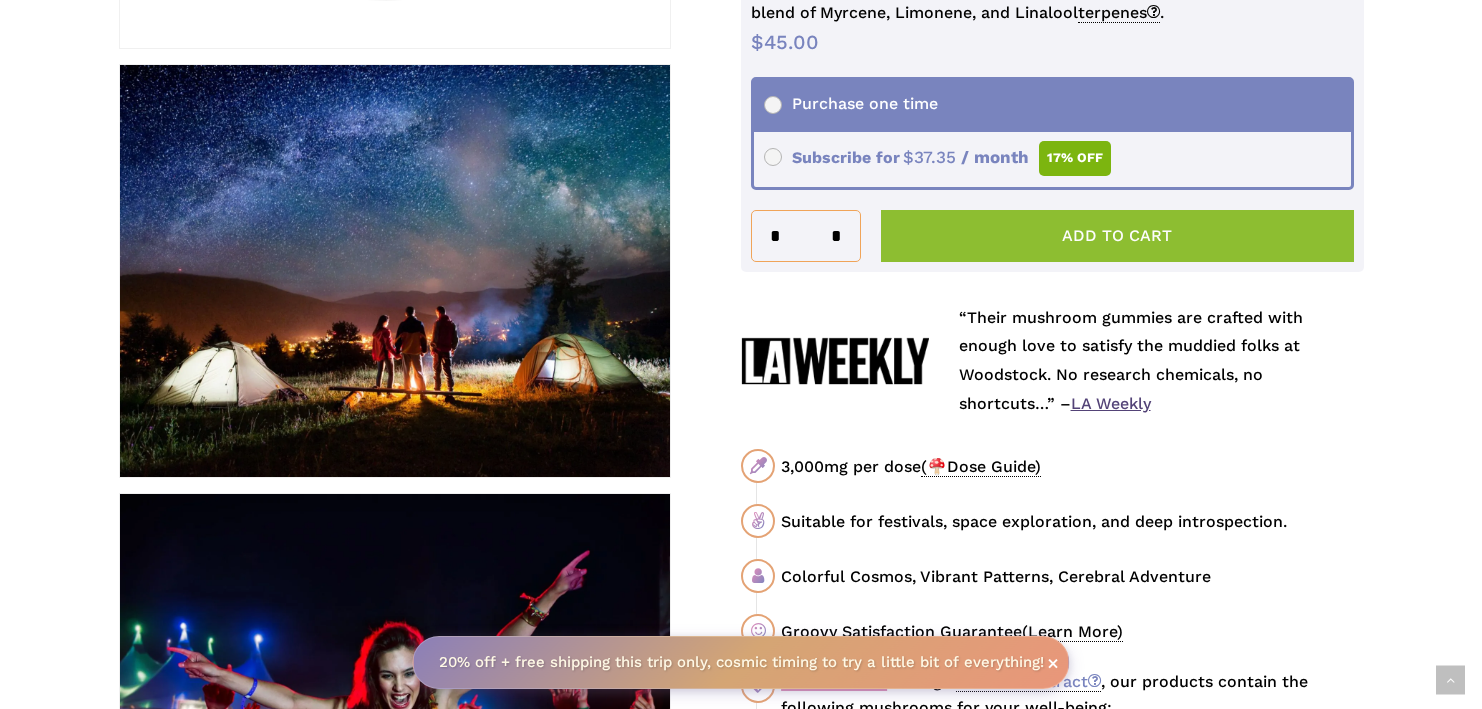 click on "Add to cart" 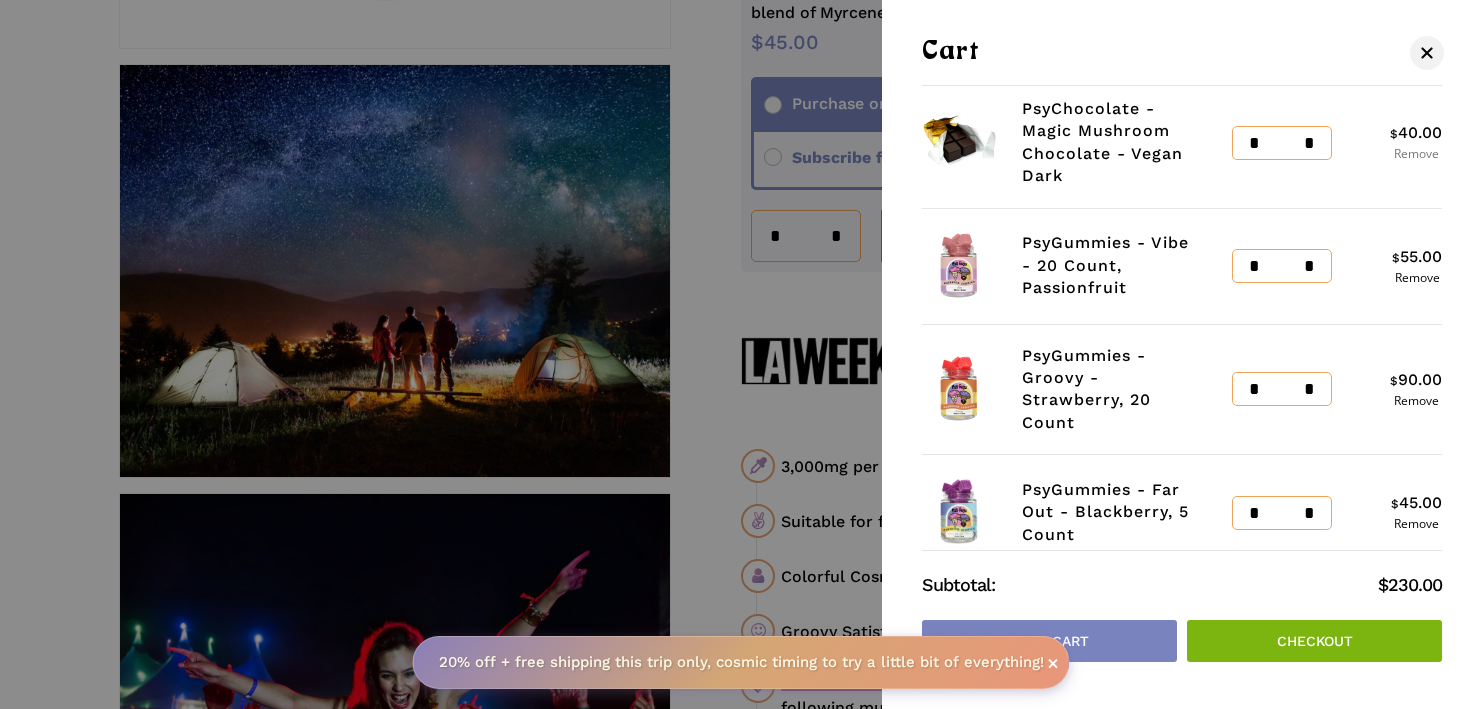 click on "Remove" at bounding box center [1416, 154] 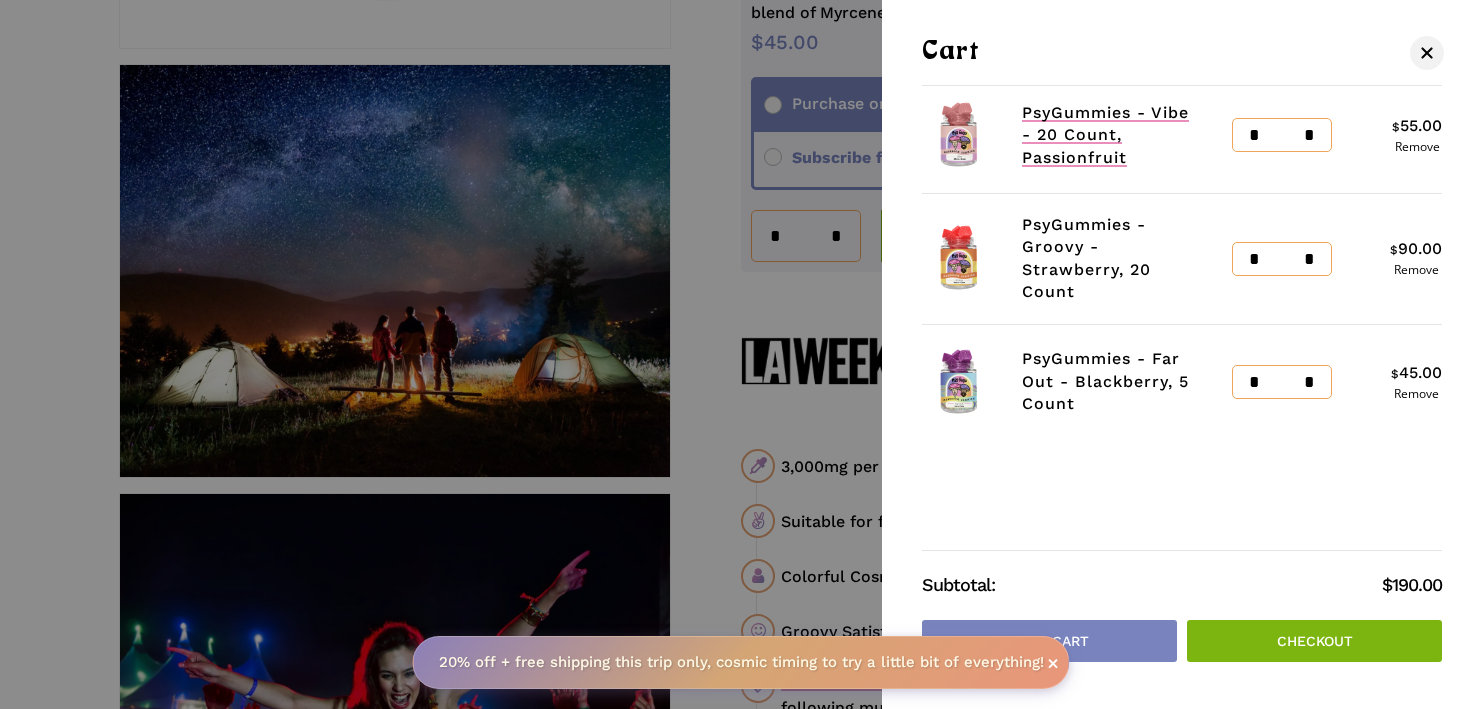 click on "PsyGummies - Vibe - 20 Count, Passionfruit" at bounding box center [1105, 135] 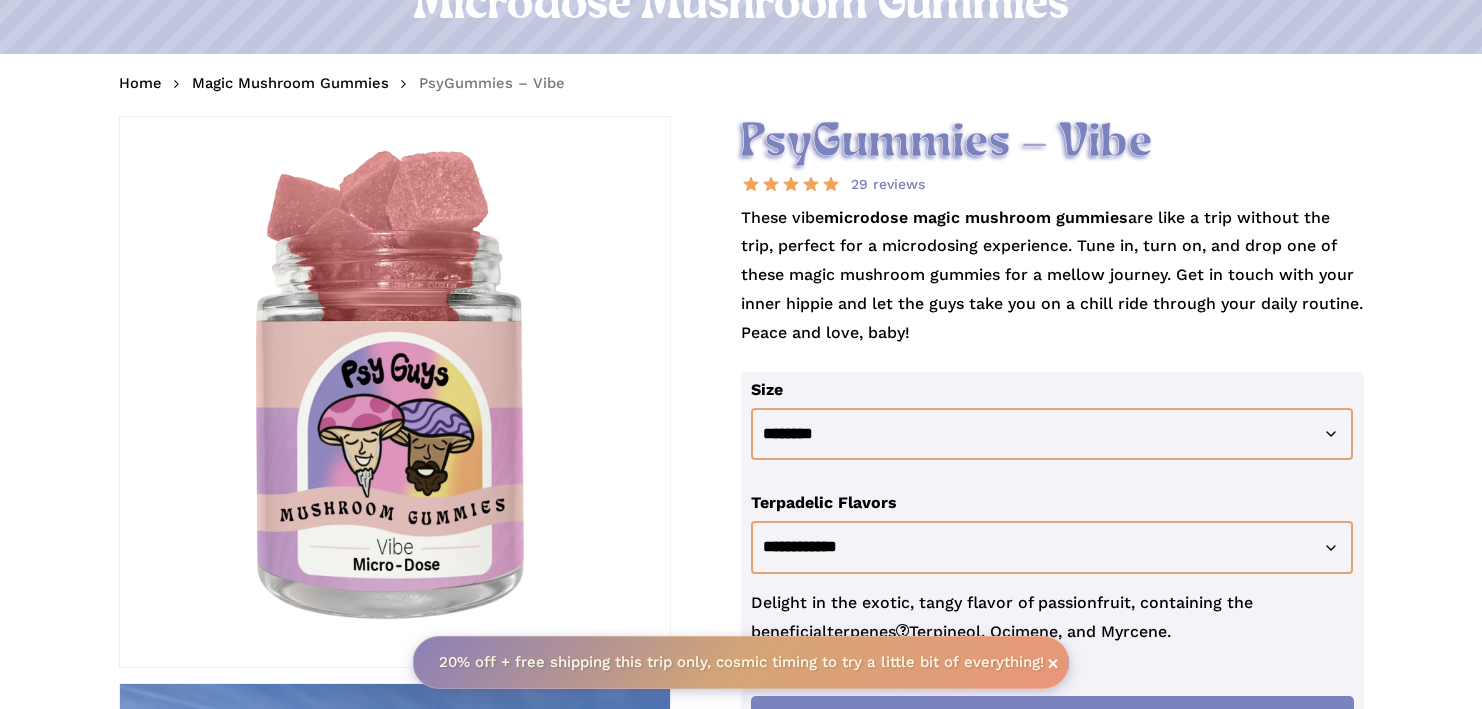 scroll, scrollTop: 0, scrollLeft: 0, axis: both 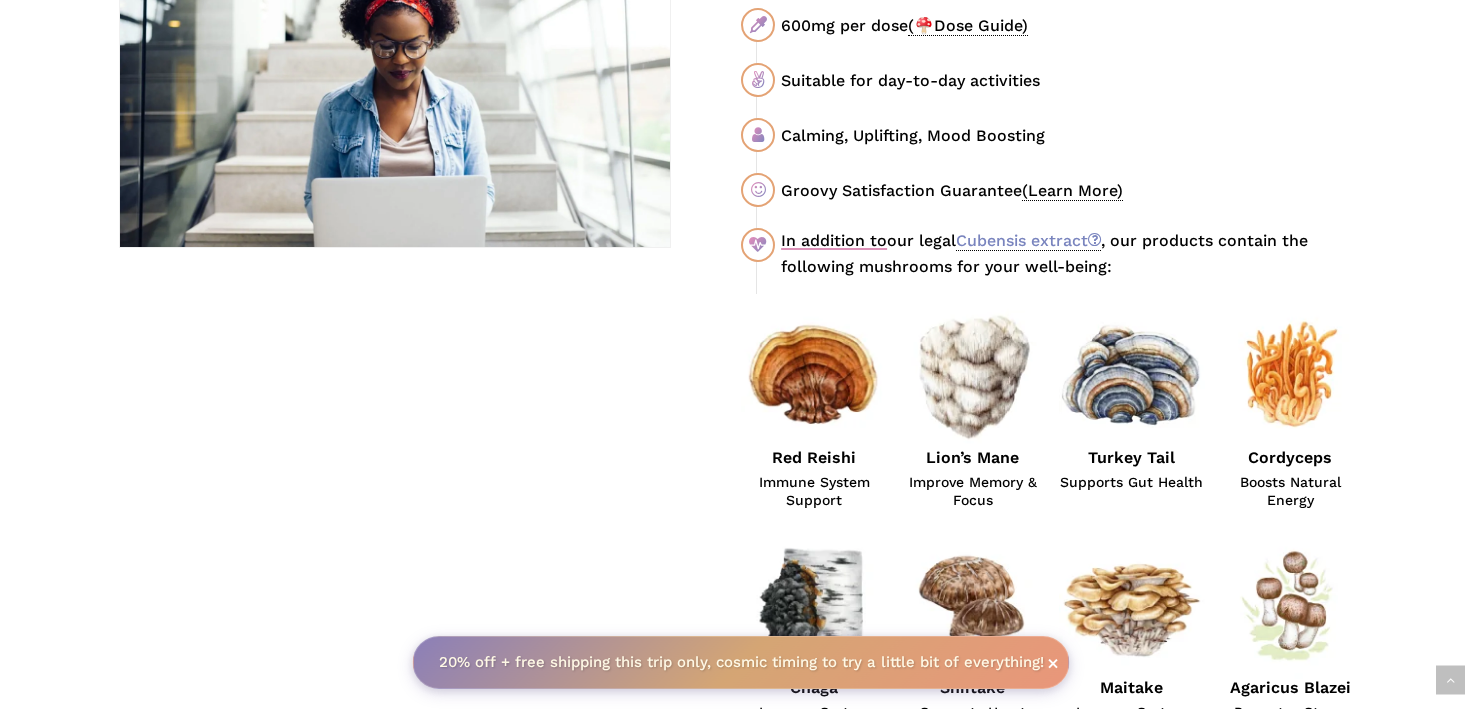 click on "(🍄Dose Guide)" at bounding box center [968, 26] 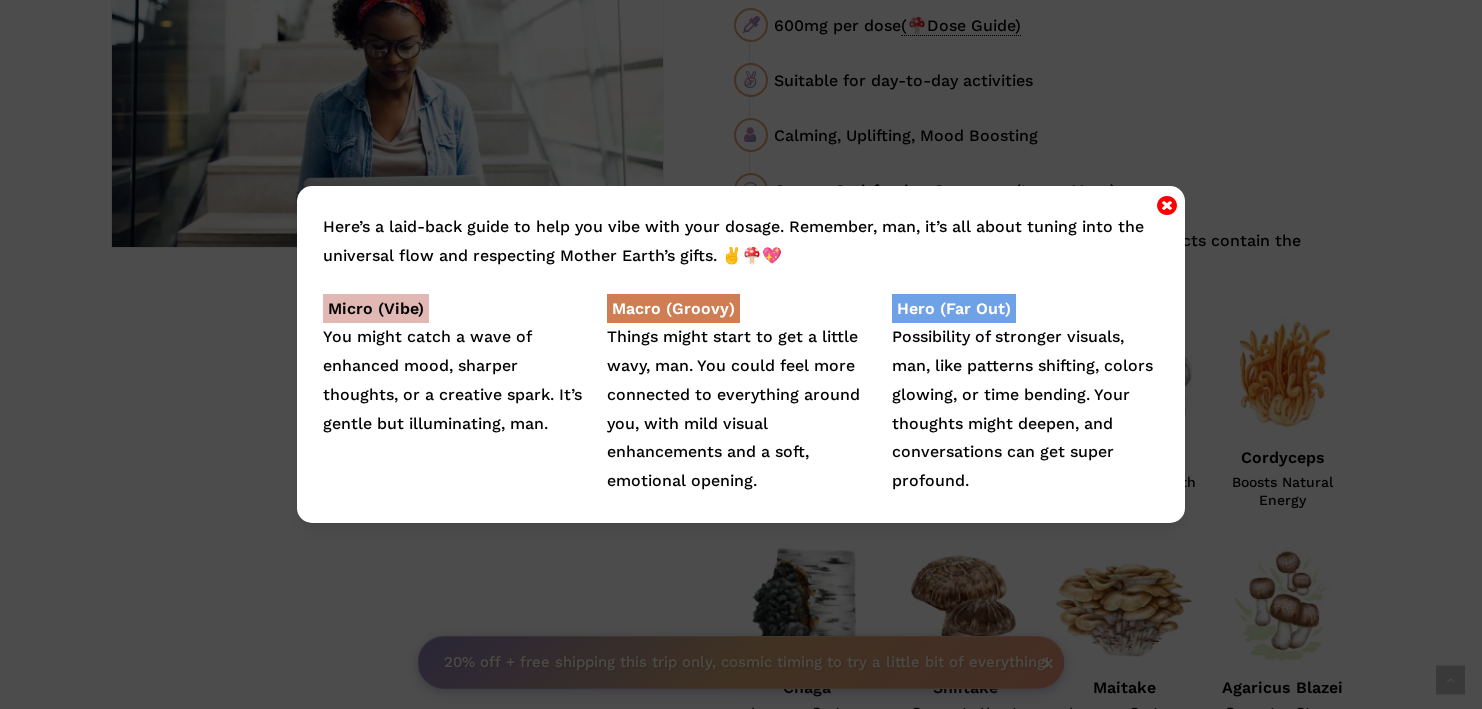 click at bounding box center [1167, 205] 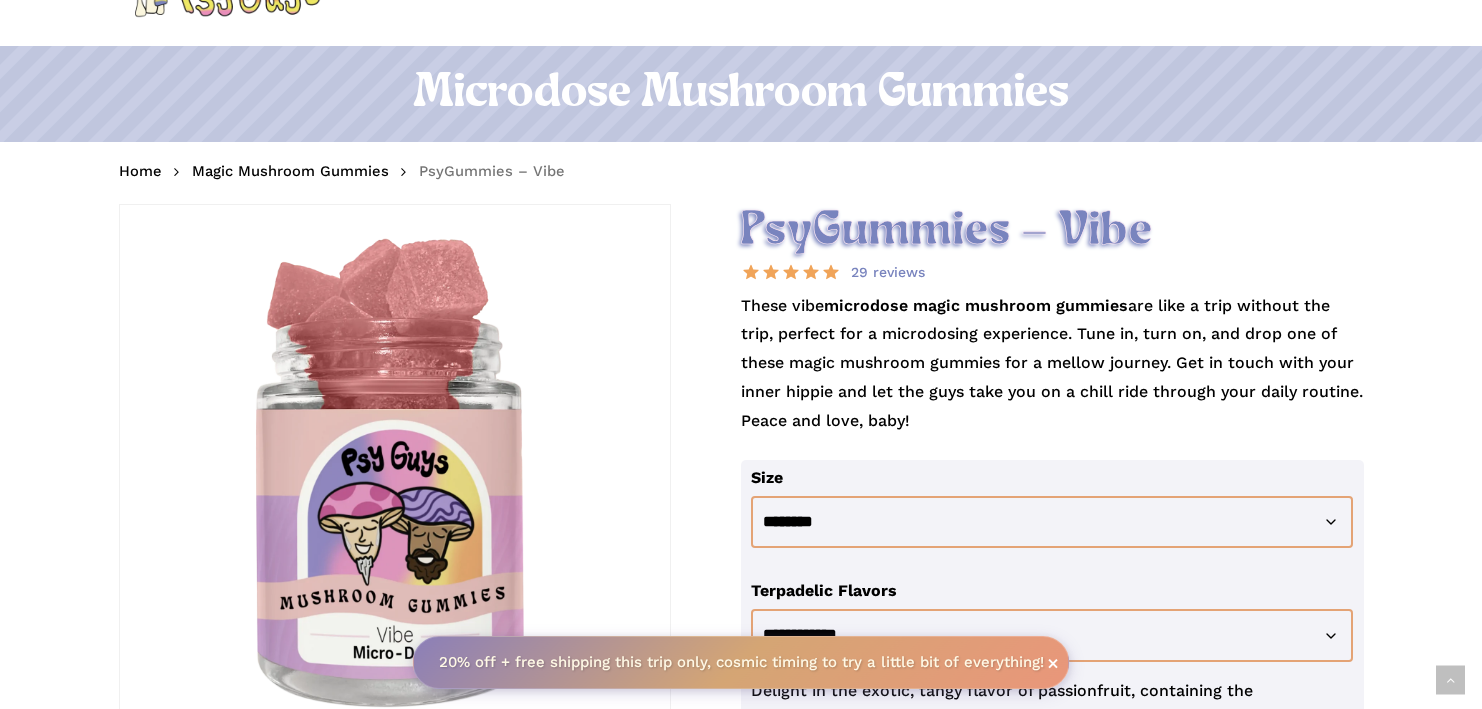 scroll, scrollTop: 0, scrollLeft: 0, axis: both 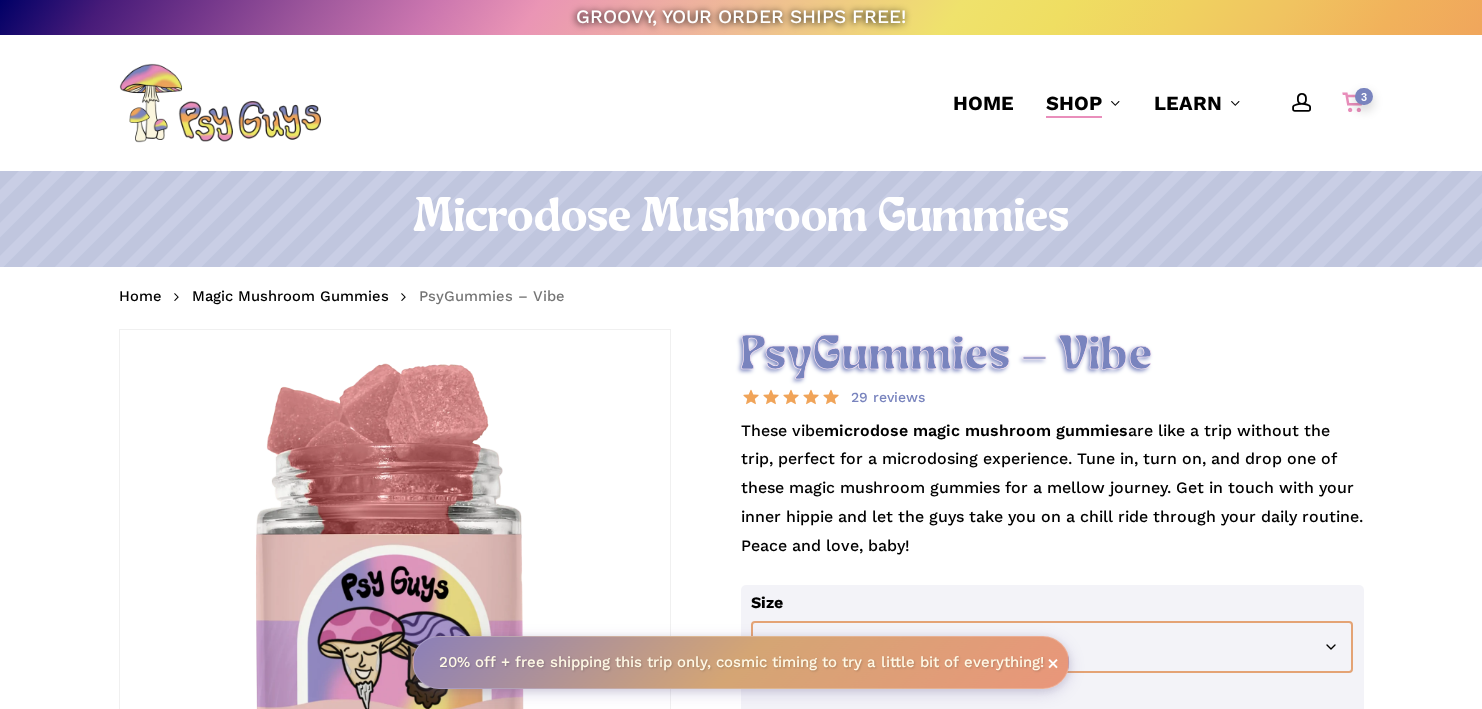 click on "3" at bounding box center [1362, 98] 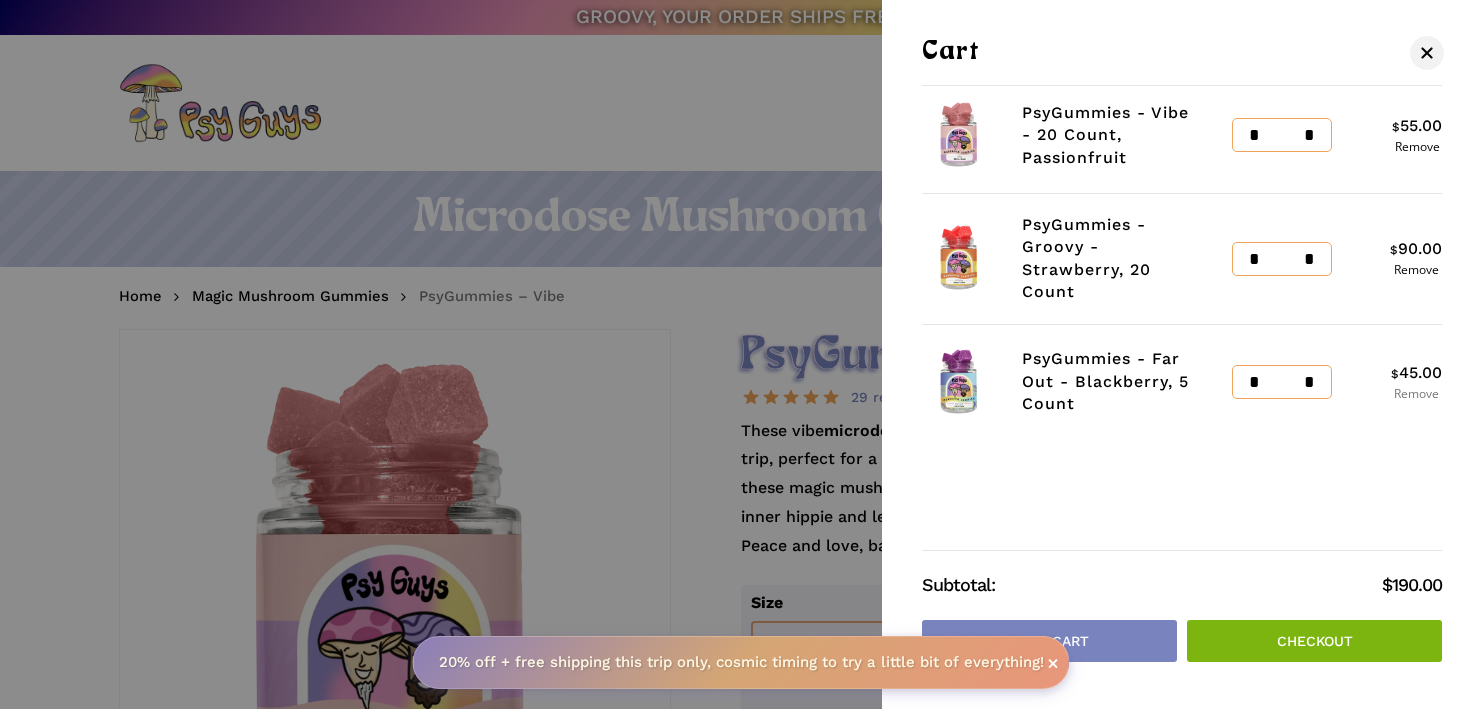 click on "Remove" at bounding box center (1416, 394) 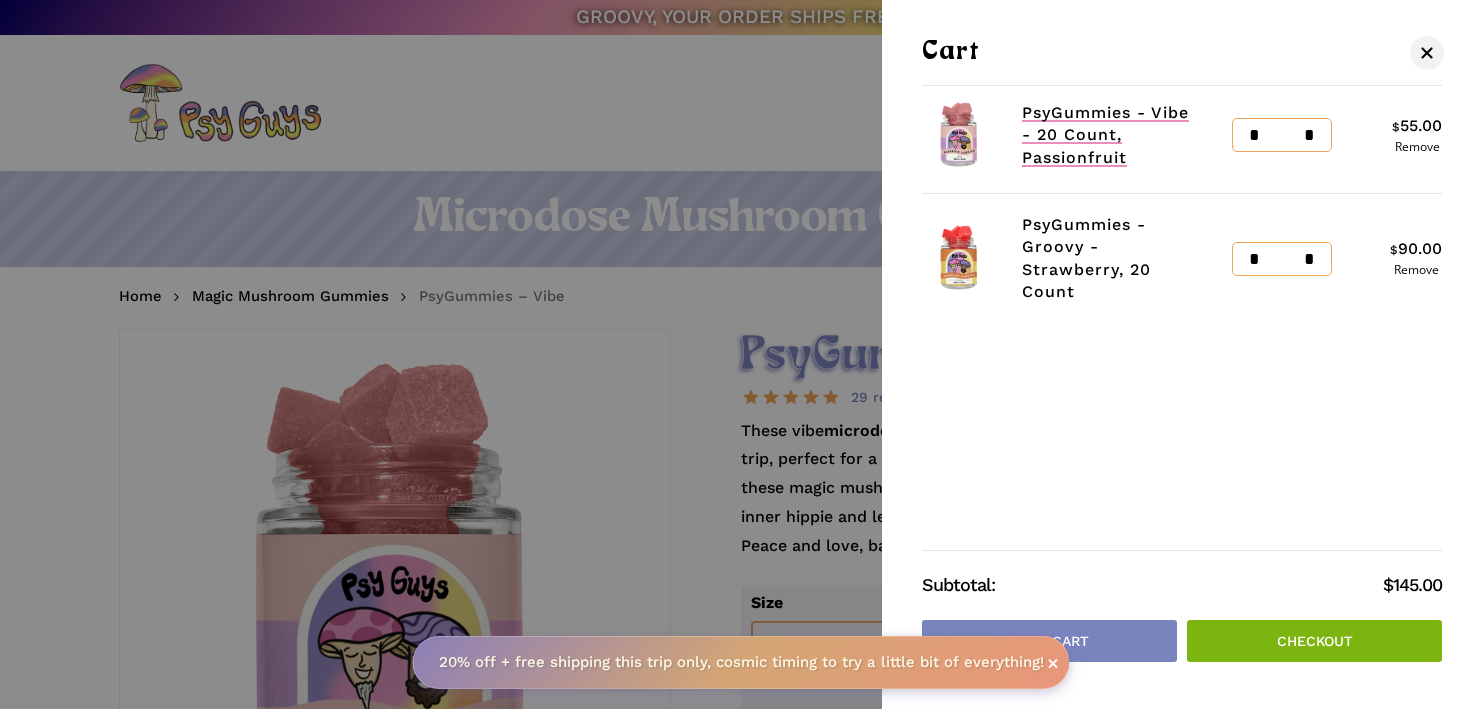 click on "PsyGummies - Vibe - 20 Count, Passionfruit" at bounding box center [1105, 135] 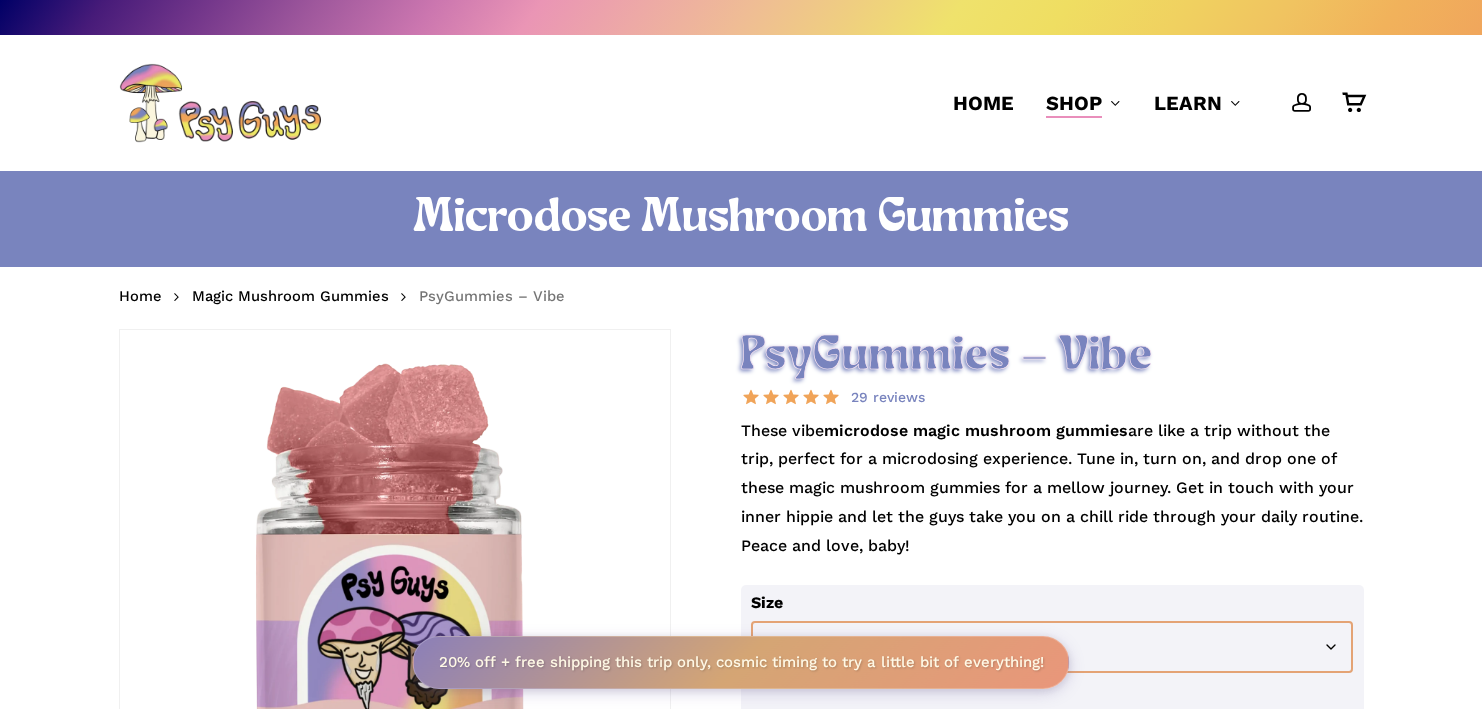 scroll, scrollTop: 0, scrollLeft: 0, axis: both 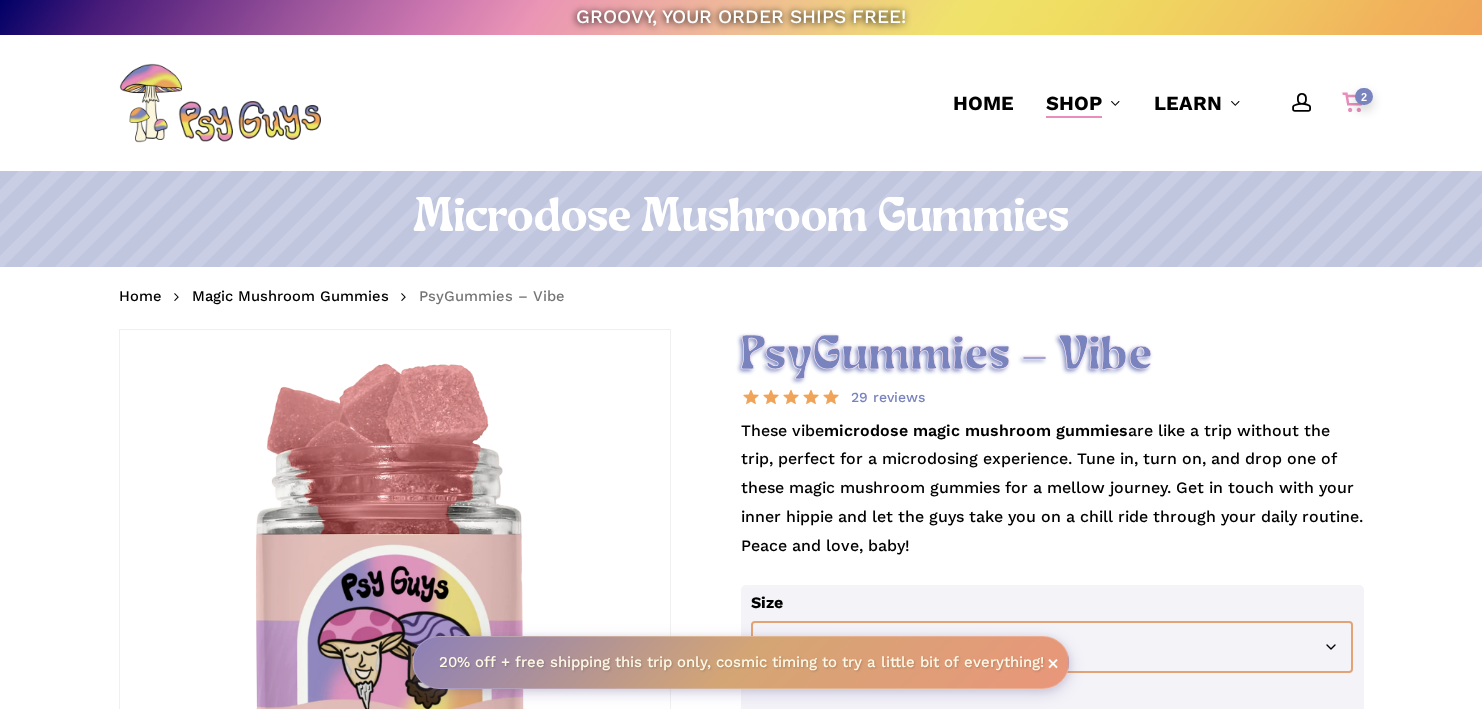 click on "2" at bounding box center [1362, 98] 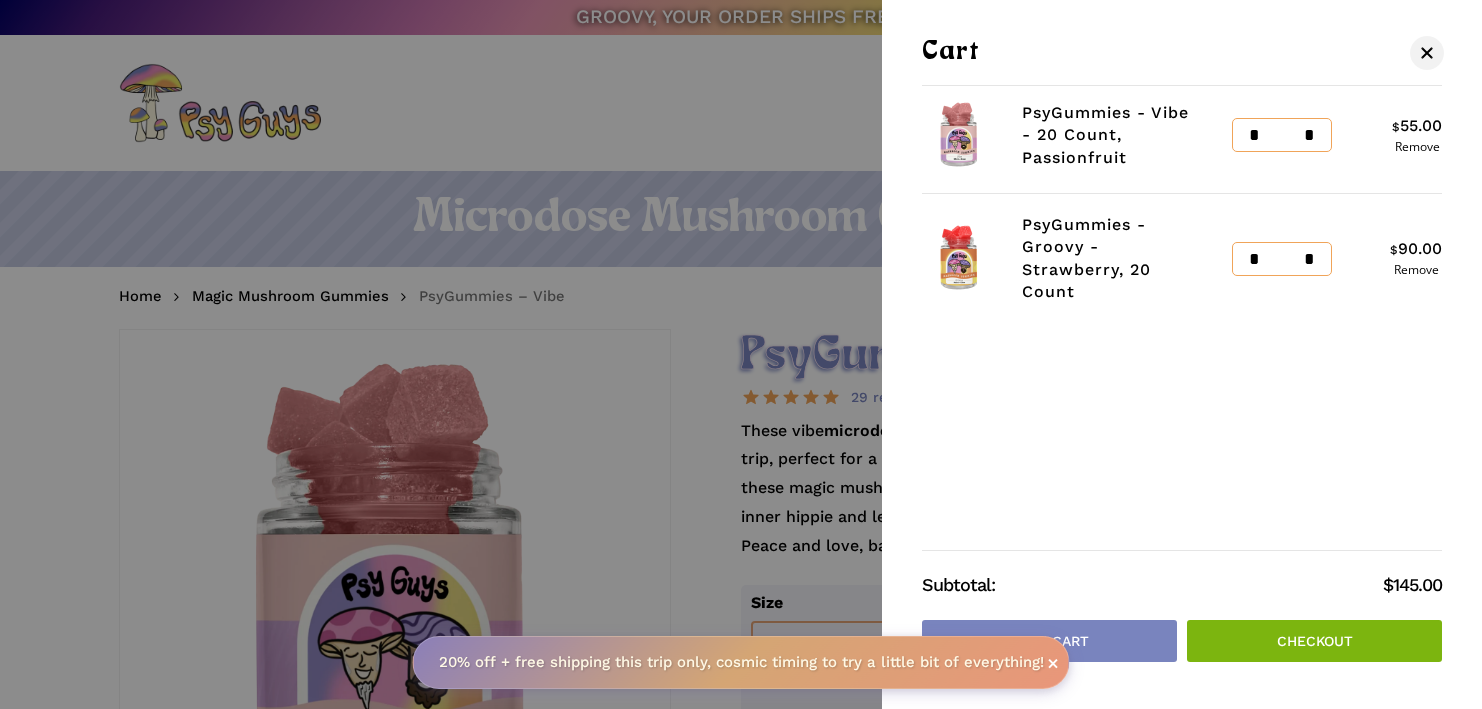 click on "Checkout" at bounding box center [1314, 641] 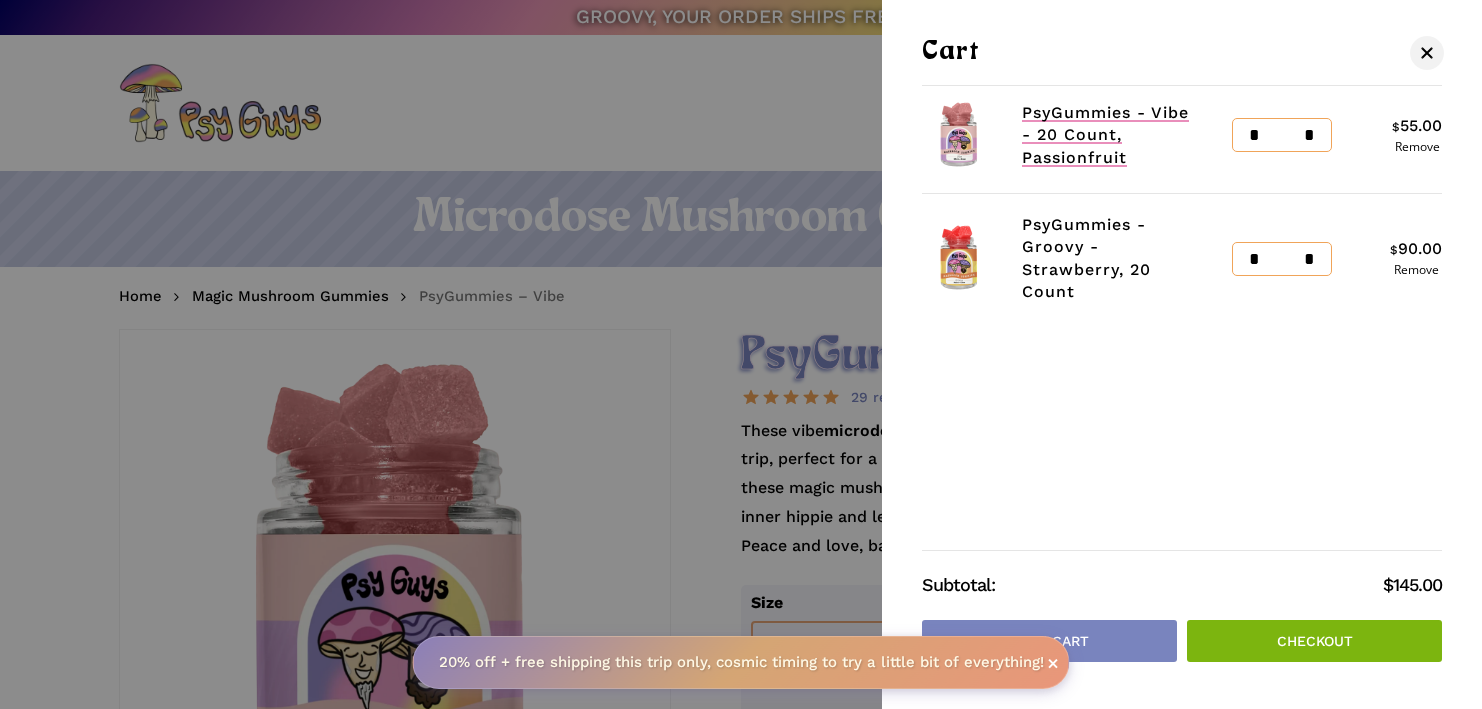 click on "PsyGummies - Vibe - 20 Count, Passionfruit" at bounding box center (1105, 135) 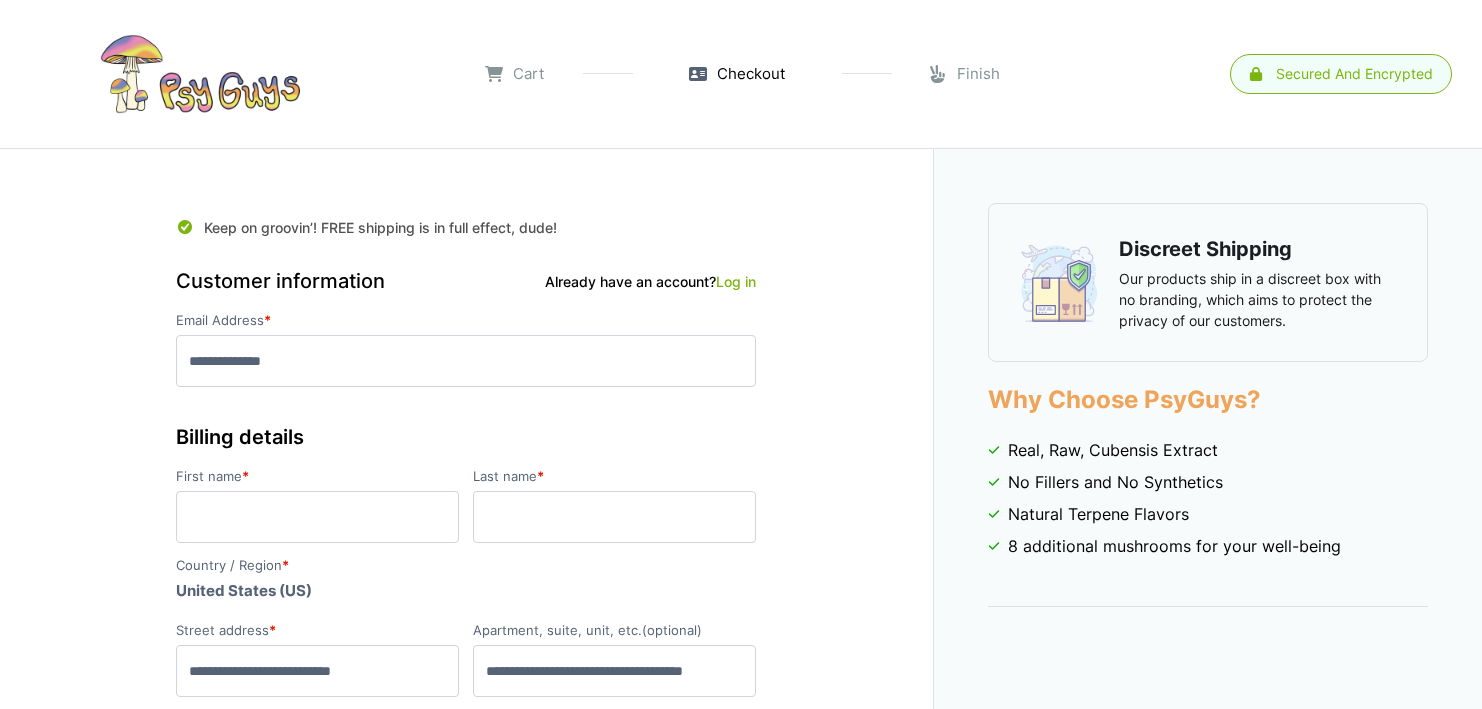 scroll, scrollTop: 0, scrollLeft: 0, axis: both 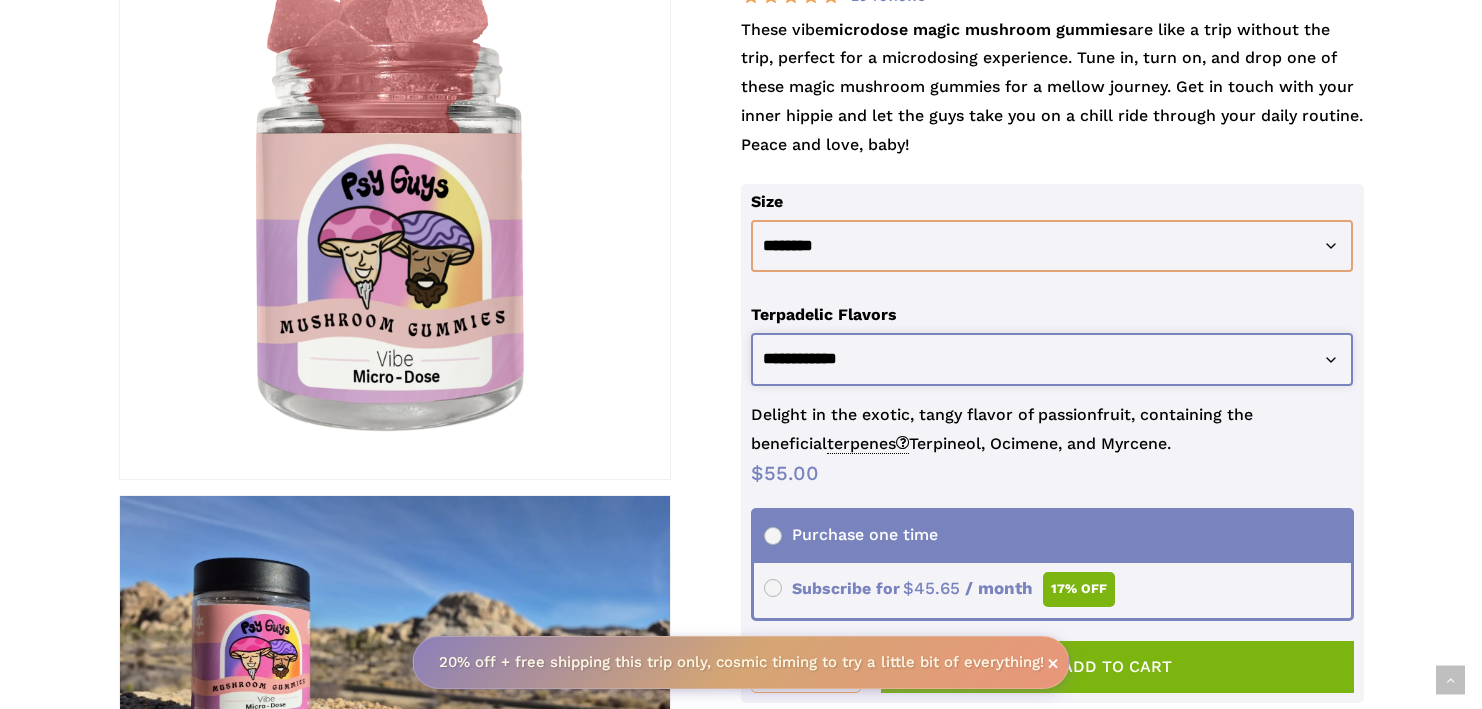 click on "**********" 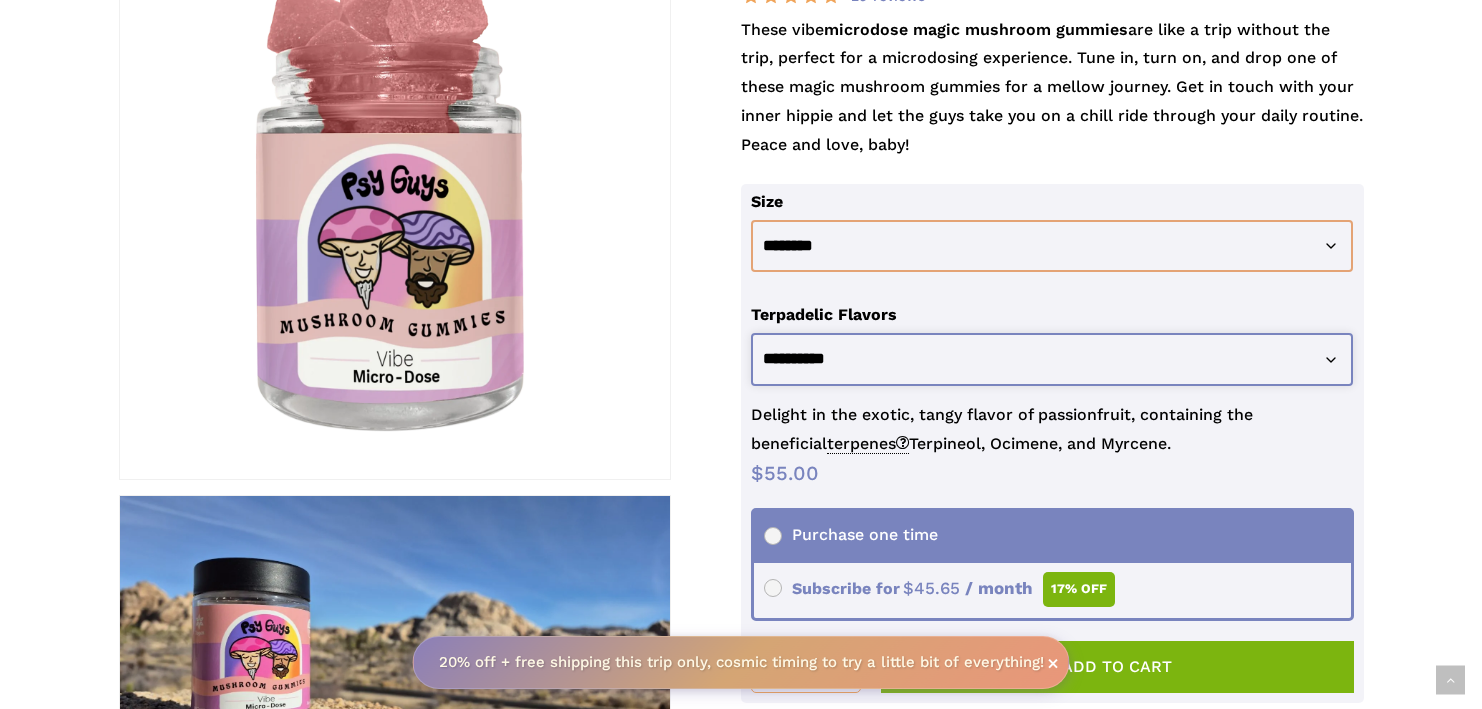 select on "**********" 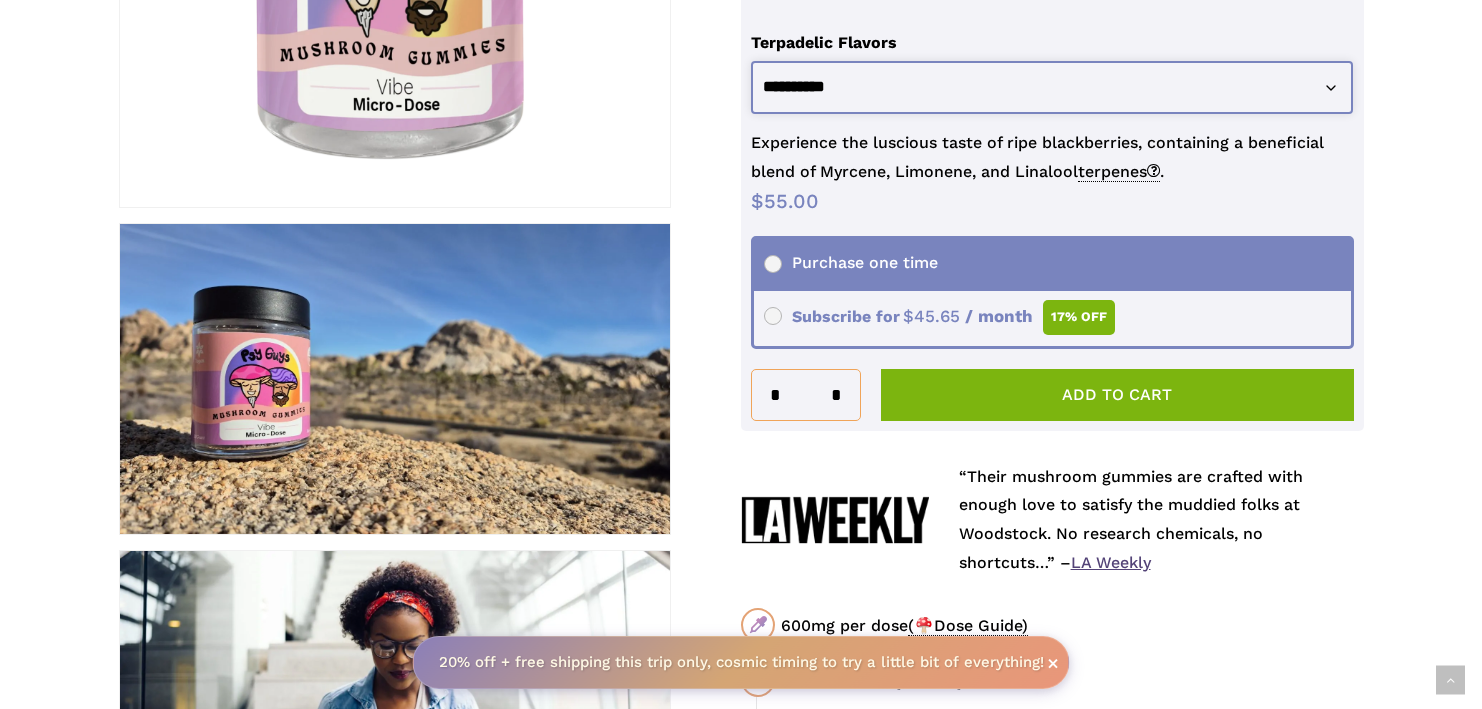scroll, scrollTop: 674, scrollLeft: 0, axis: vertical 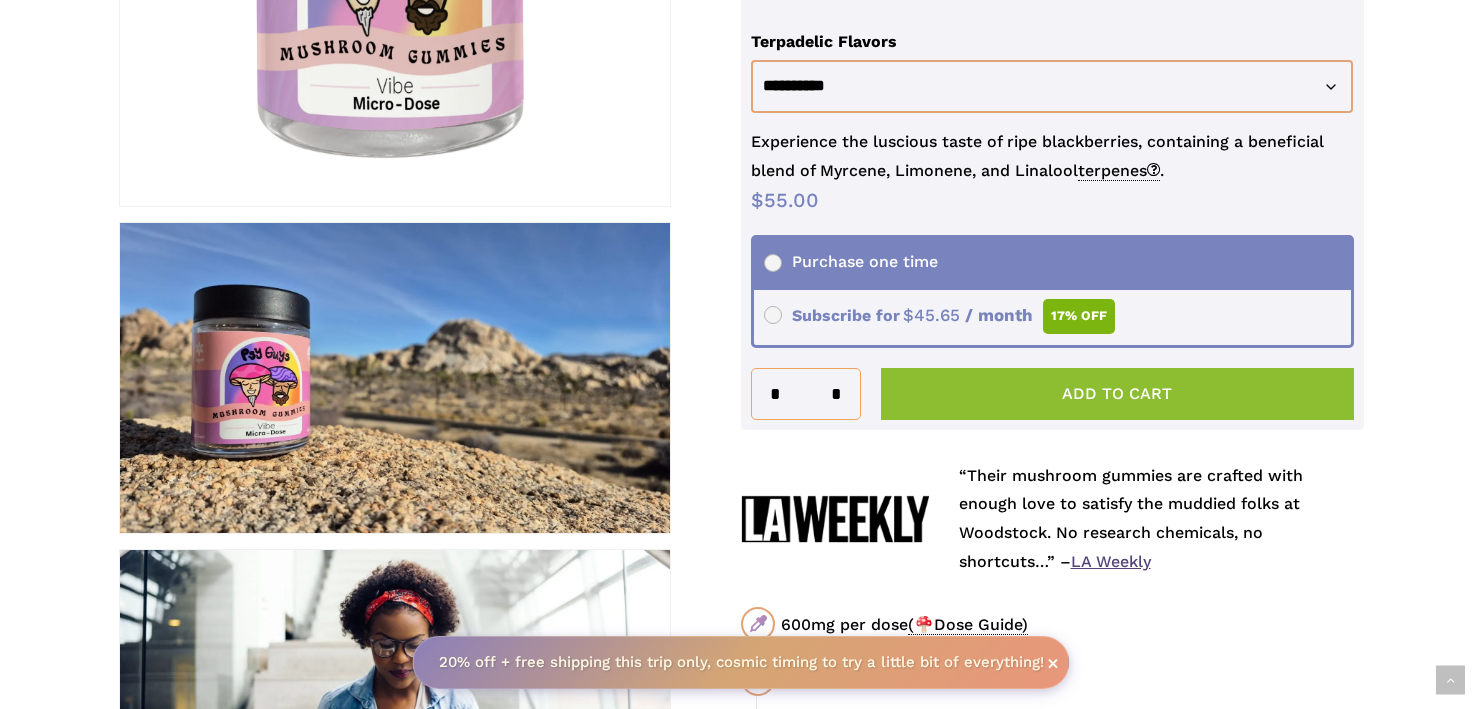 click on "Add to cart" 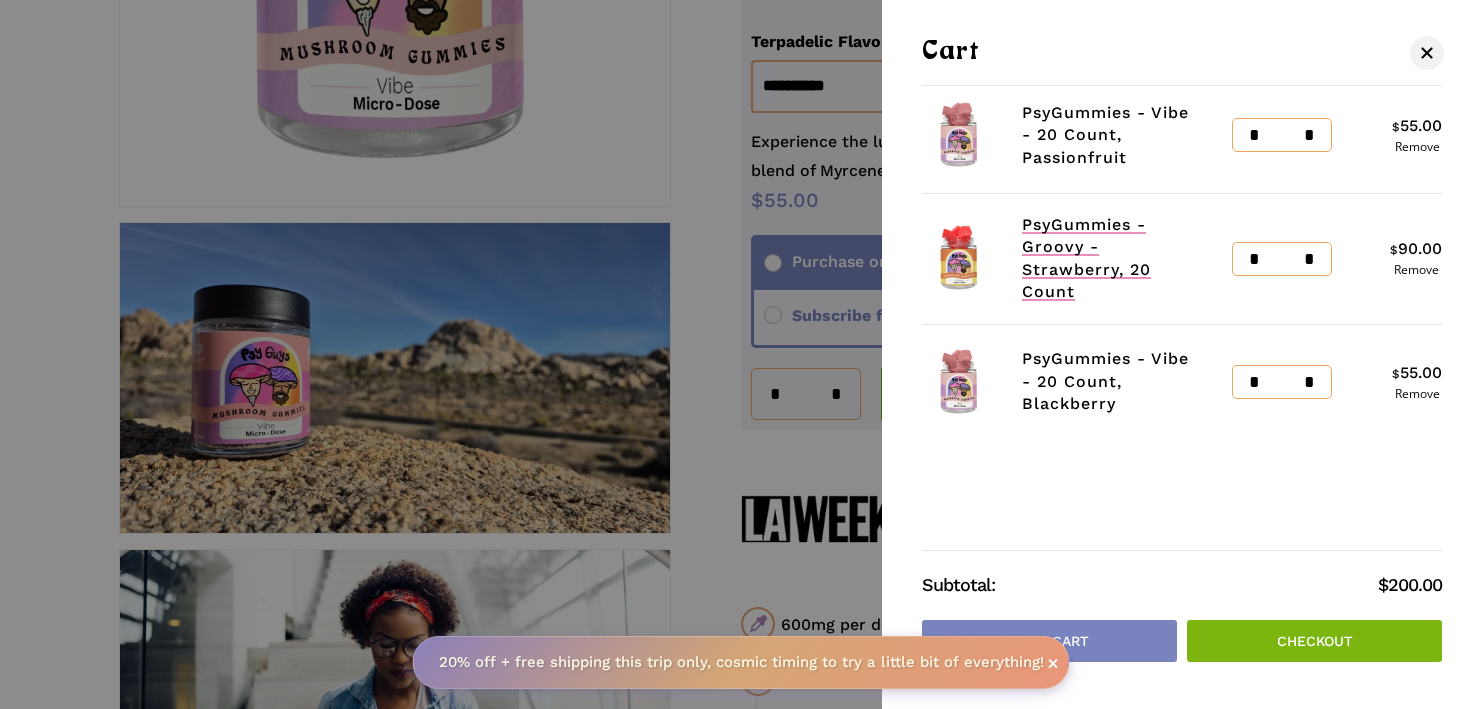 click on "PsyGummies - Groovy - Strawberry, 20 Count" at bounding box center [1086, 258] 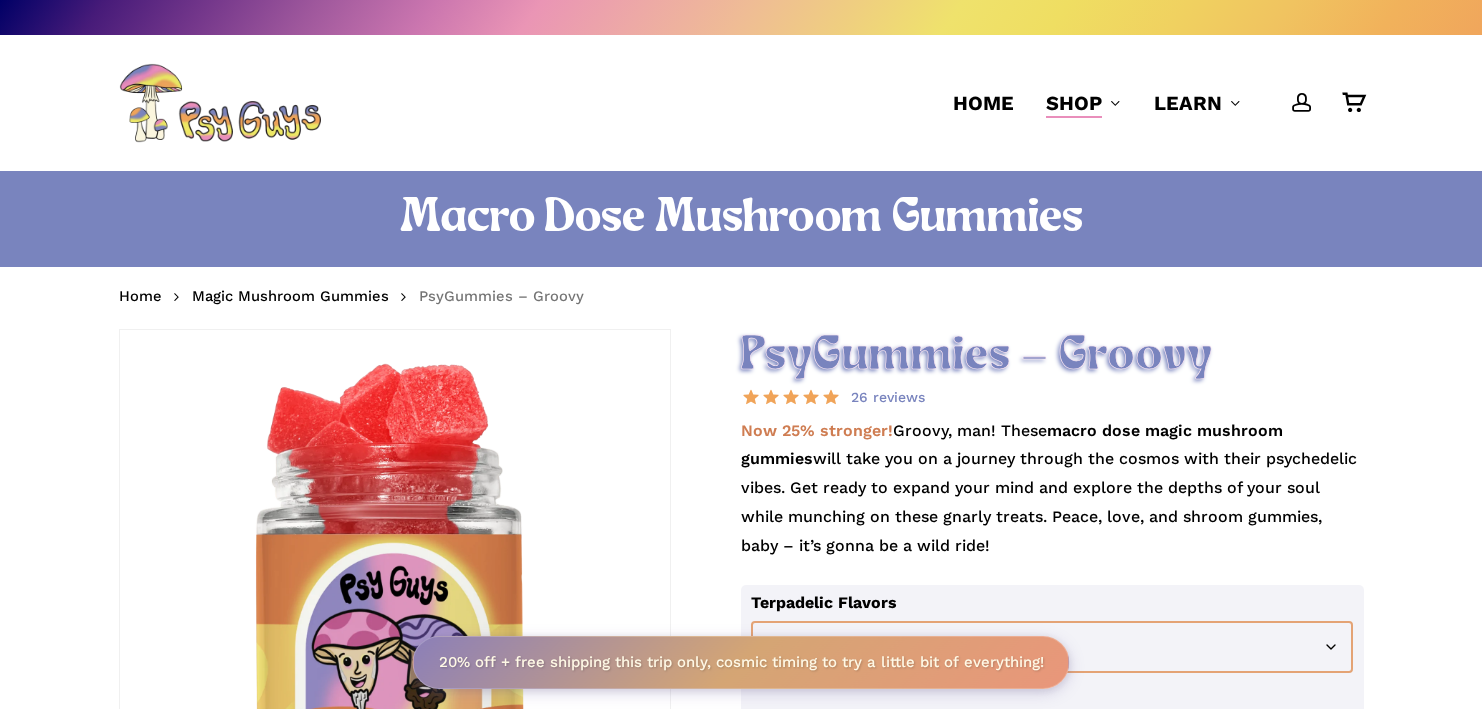 scroll, scrollTop: 0, scrollLeft: 0, axis: both 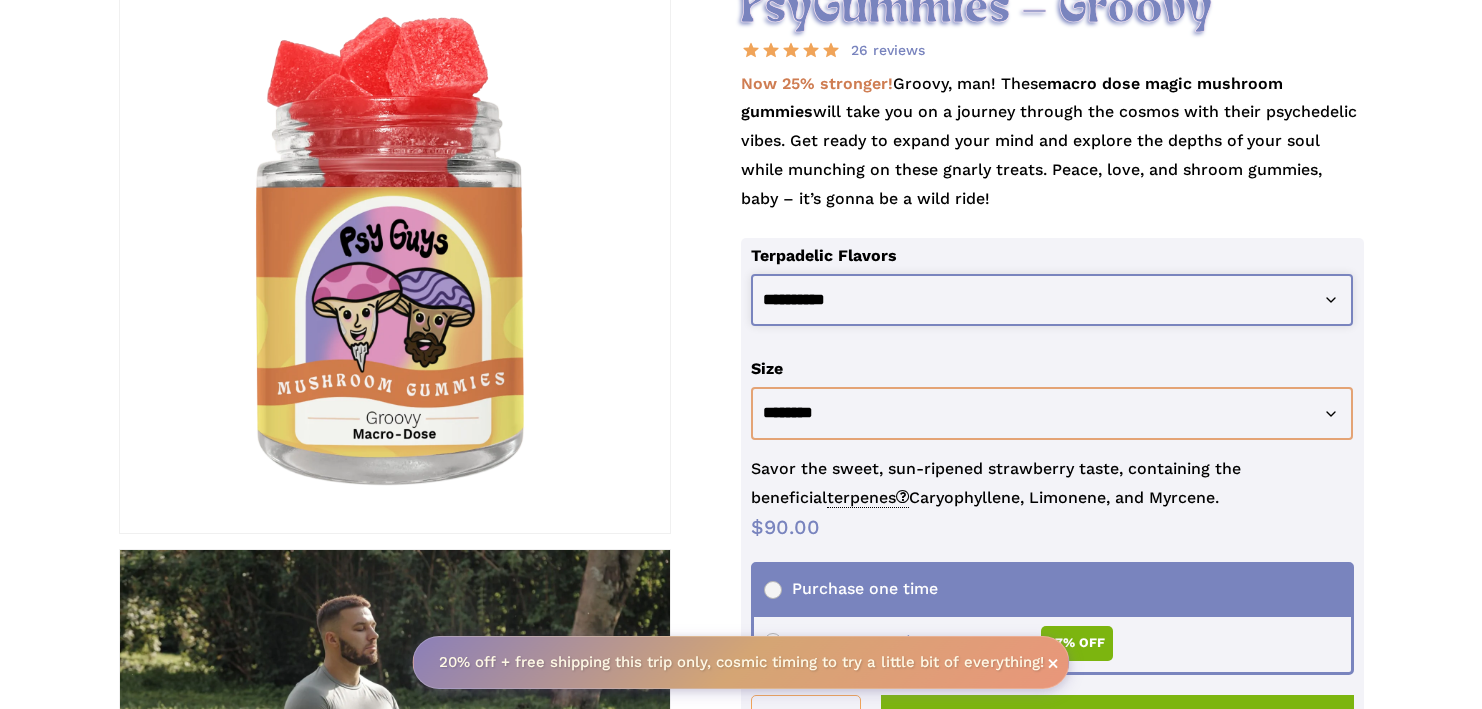 click on "**********" 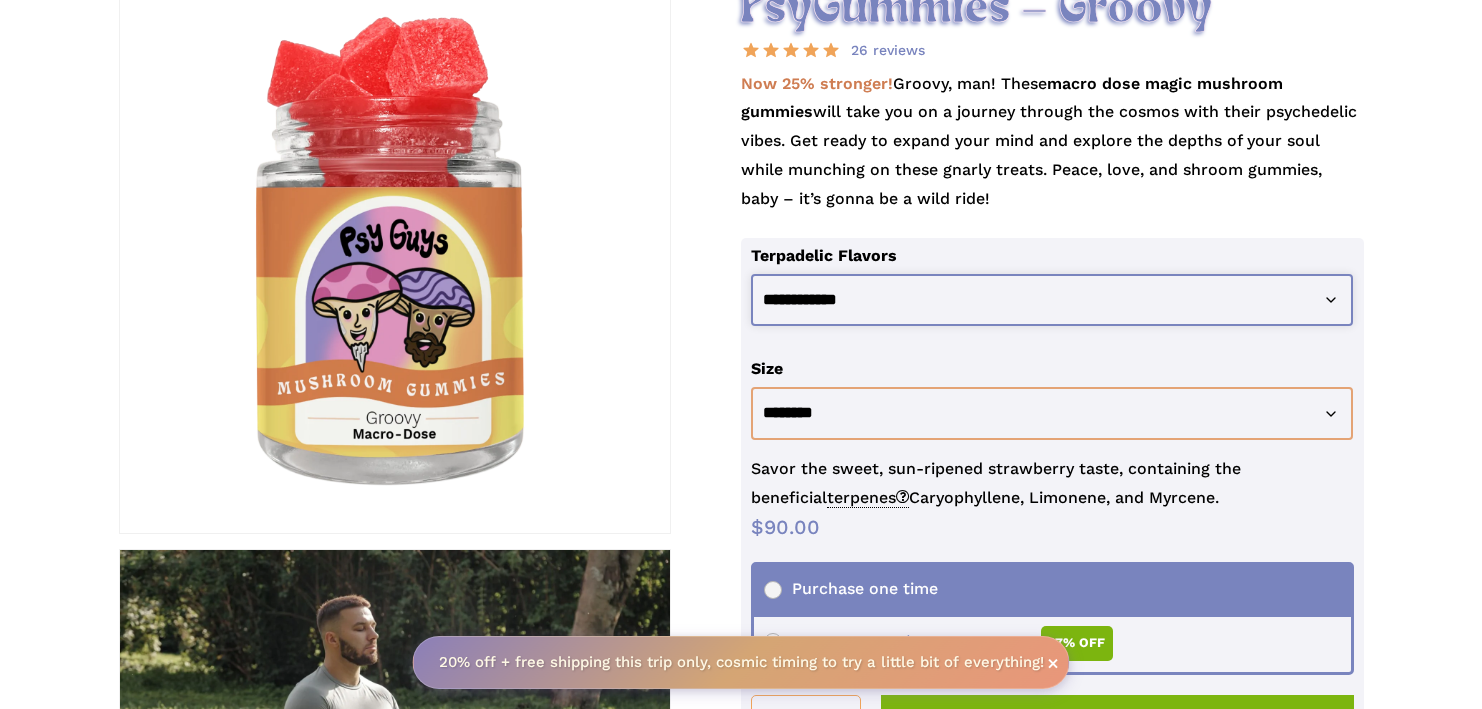 select on "**********" 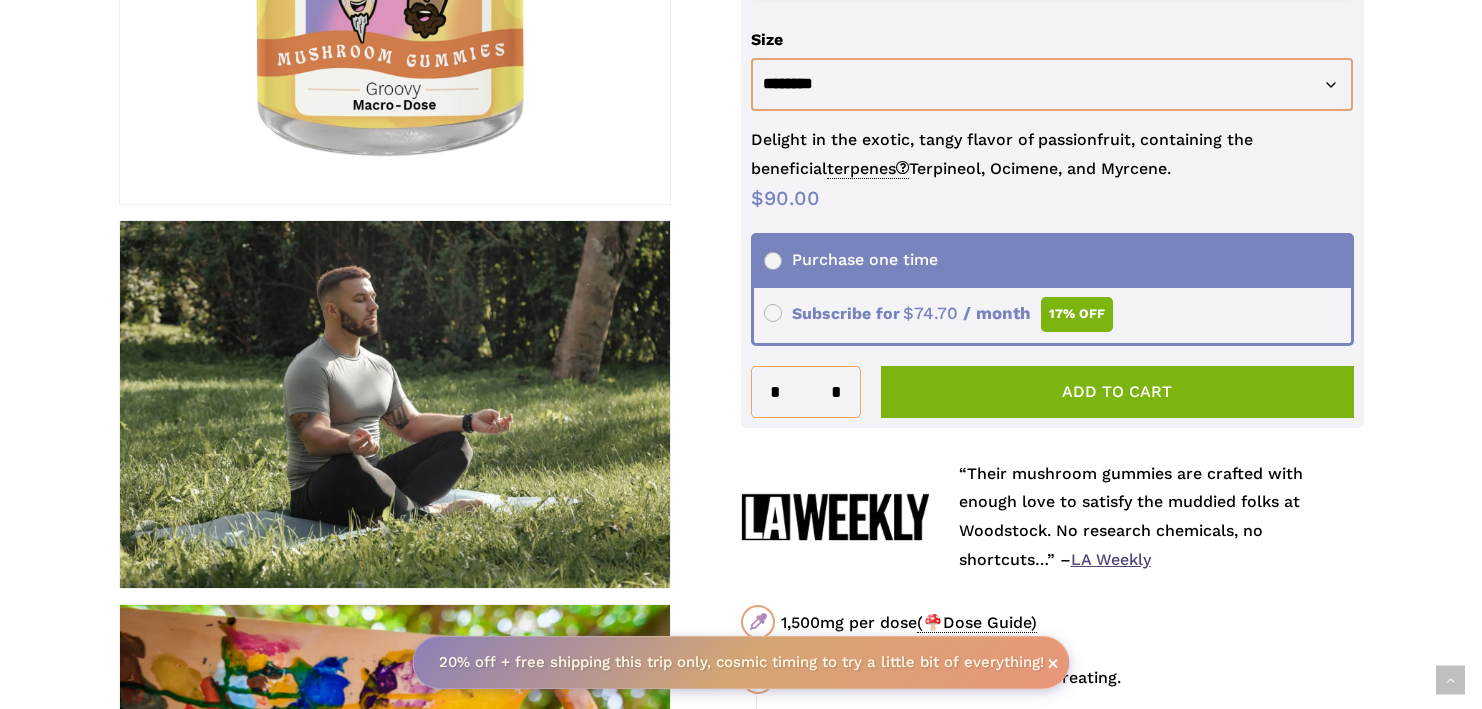 scroll, scrollTop: 677, scrollLeft: 0, axis: vertical 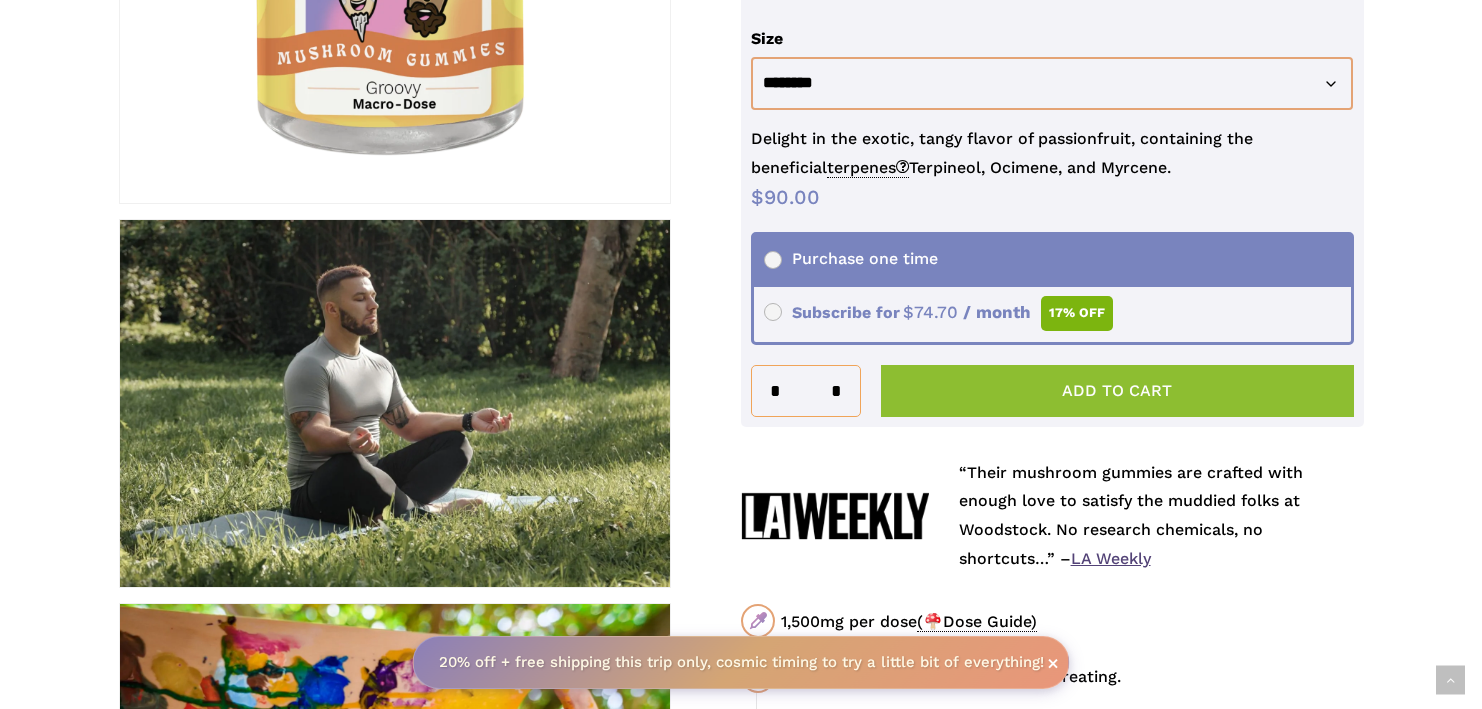 click on "Add to cart" 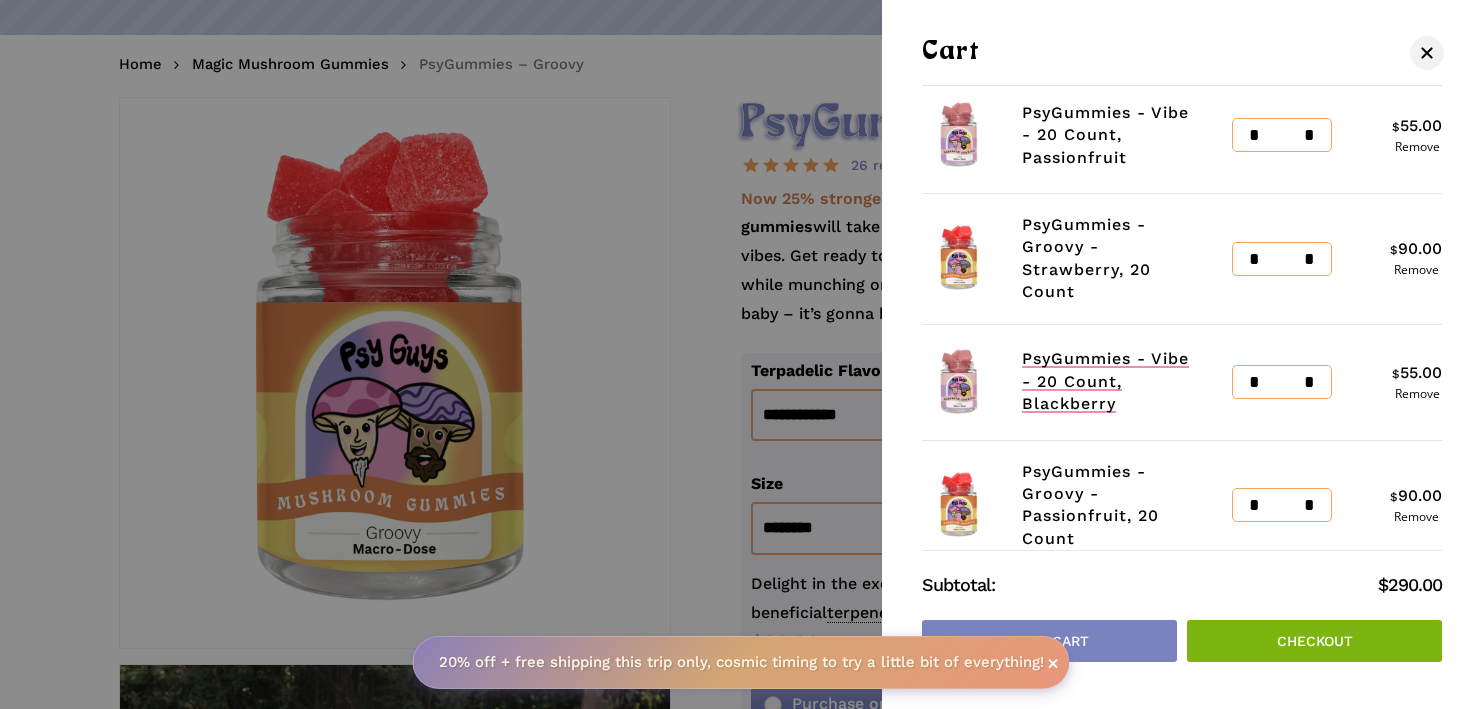 scroll, scrollTop: 229, scrollLeft: 0, axis: vertical 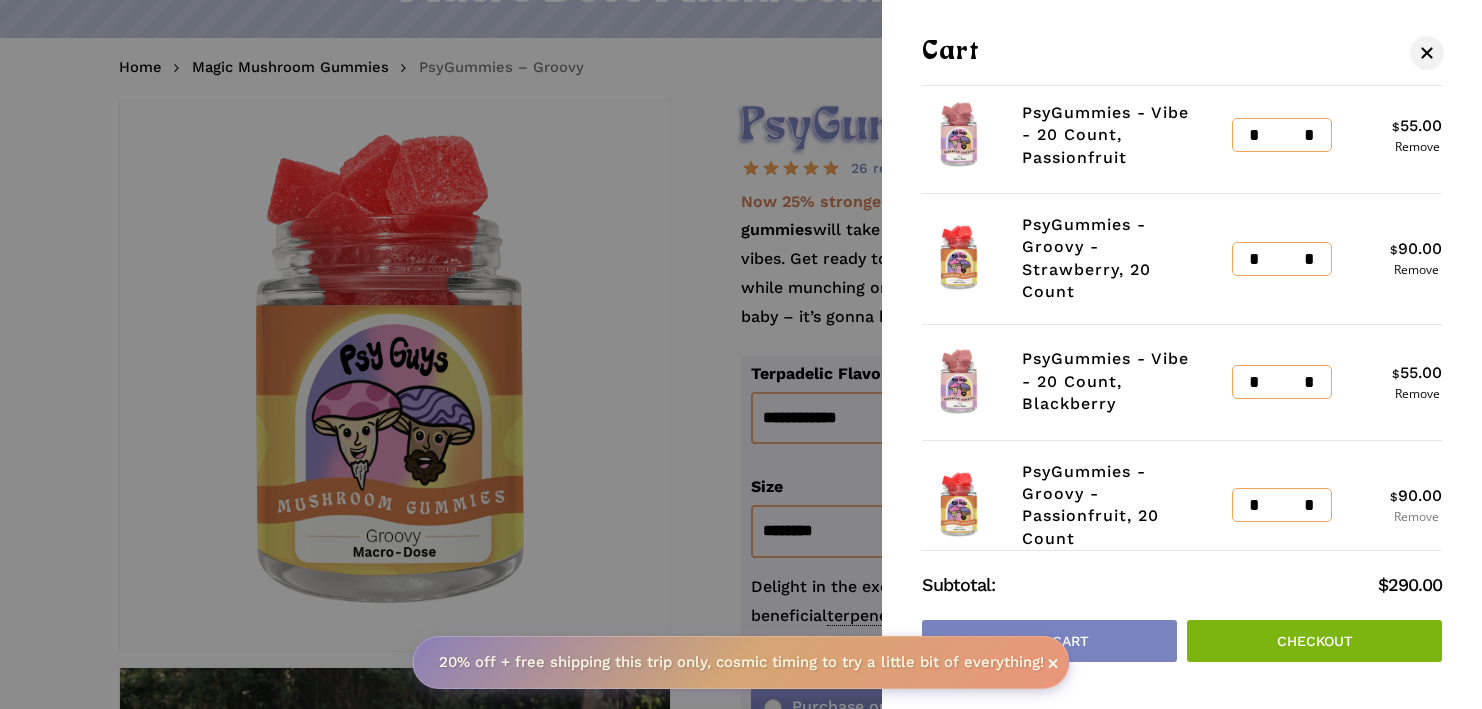 click on "Remove" at bounding box center (1416, 517) 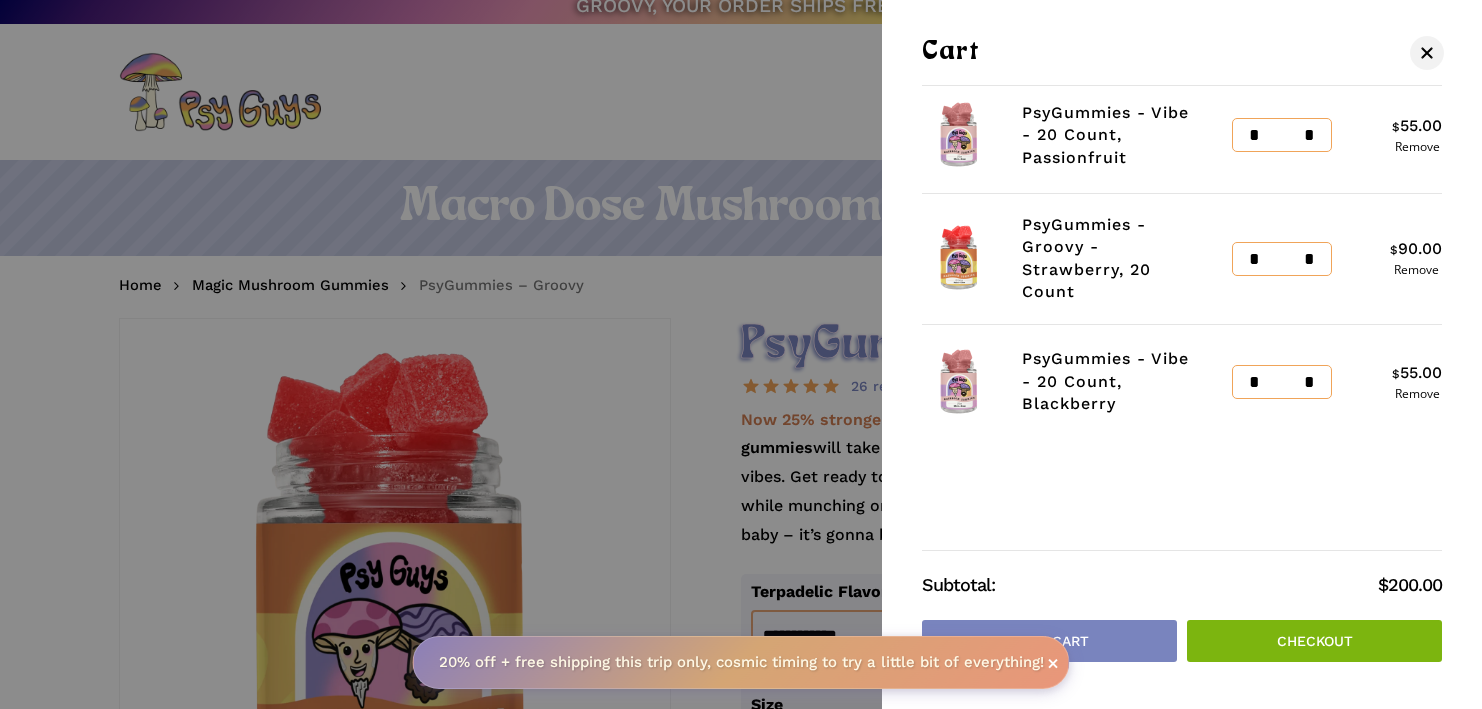 scroll, scrollTop: 0, scrollLeft: 0, axis: both 